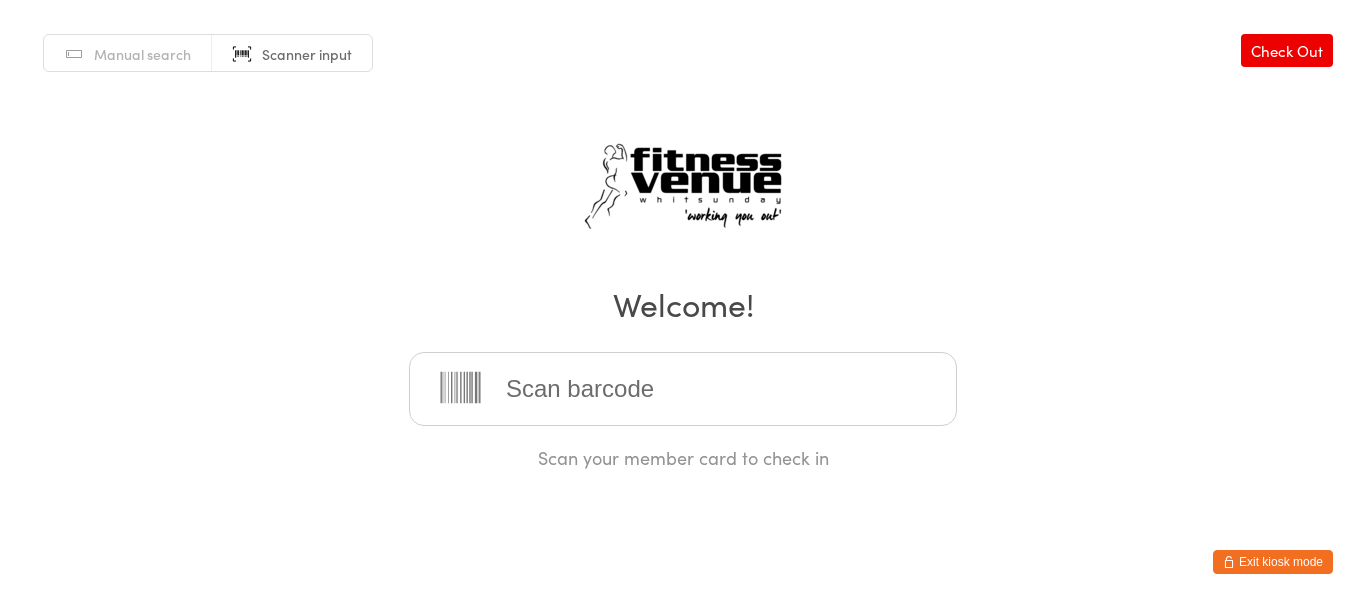 scroll, scrollTop: 0, scrollLeft: 0, axis: both 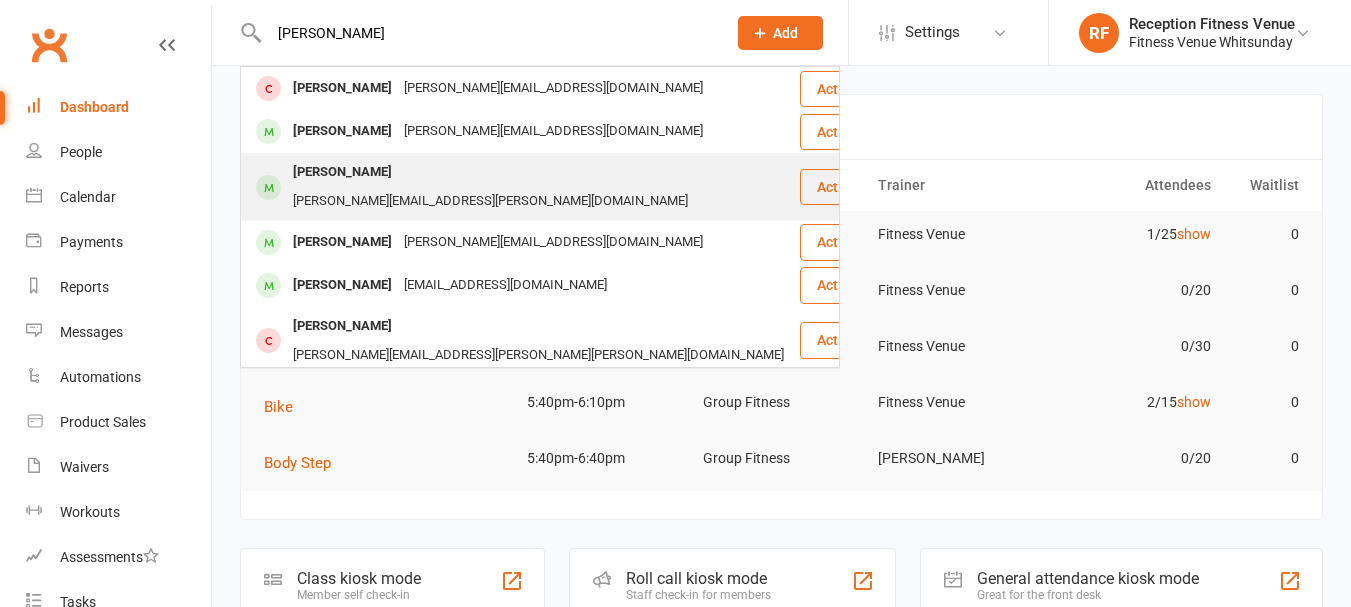 type on "[PERSON_NAME]" 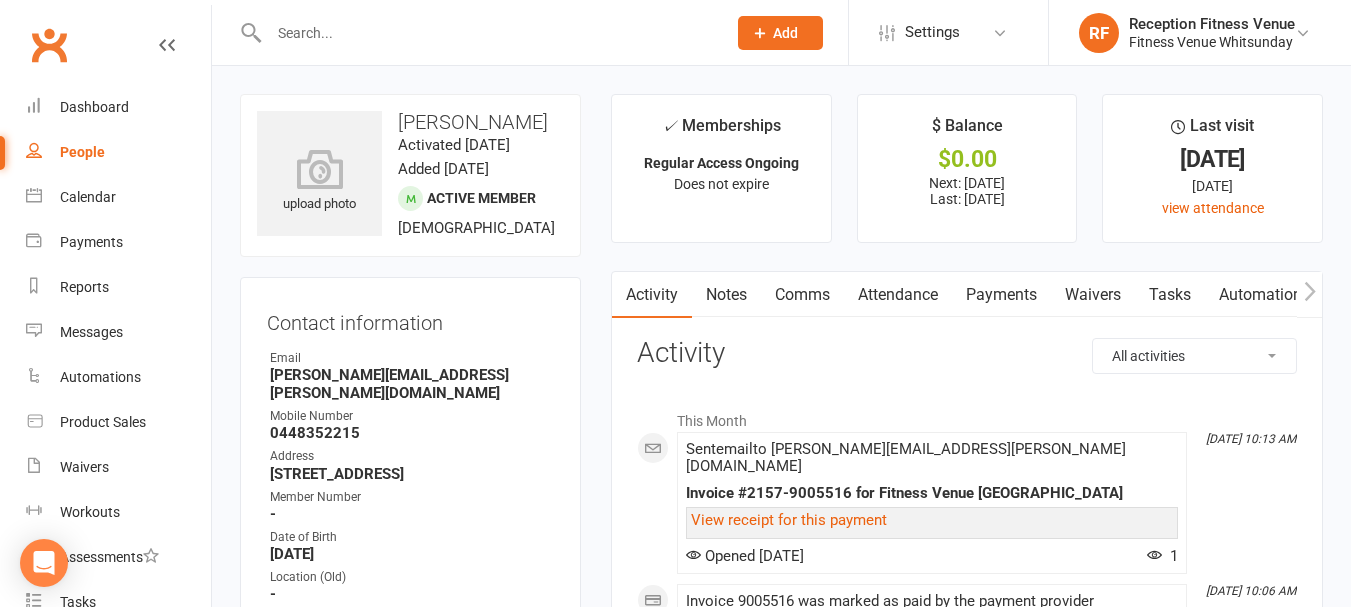 click 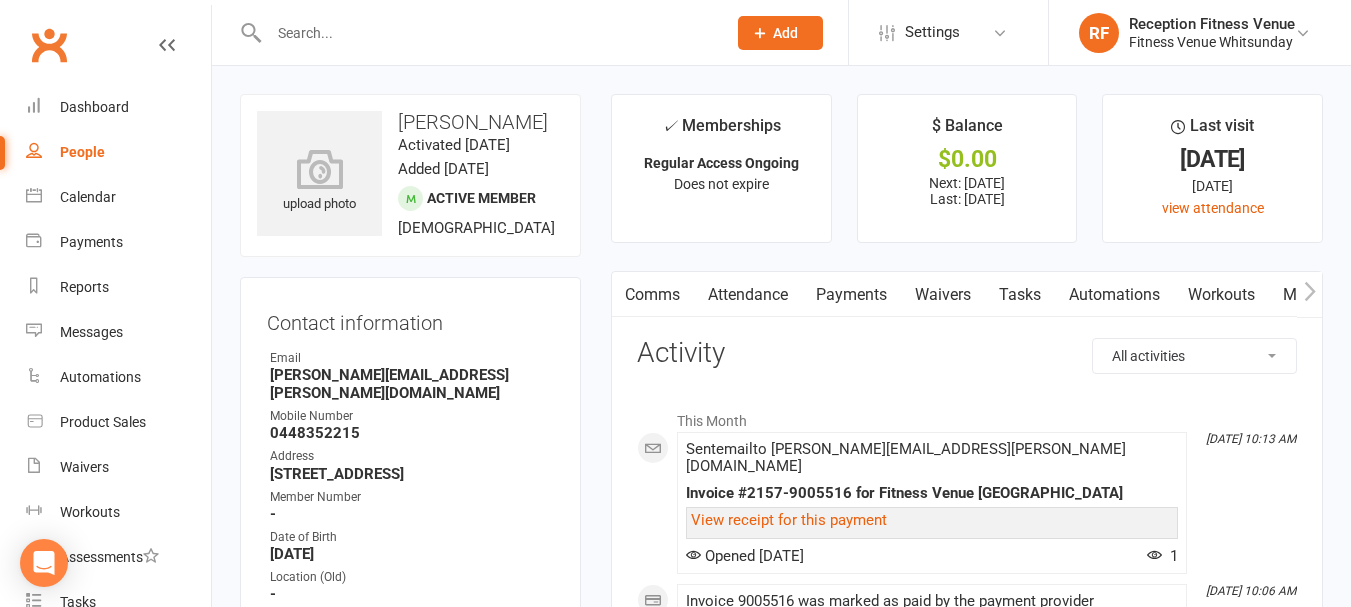 click 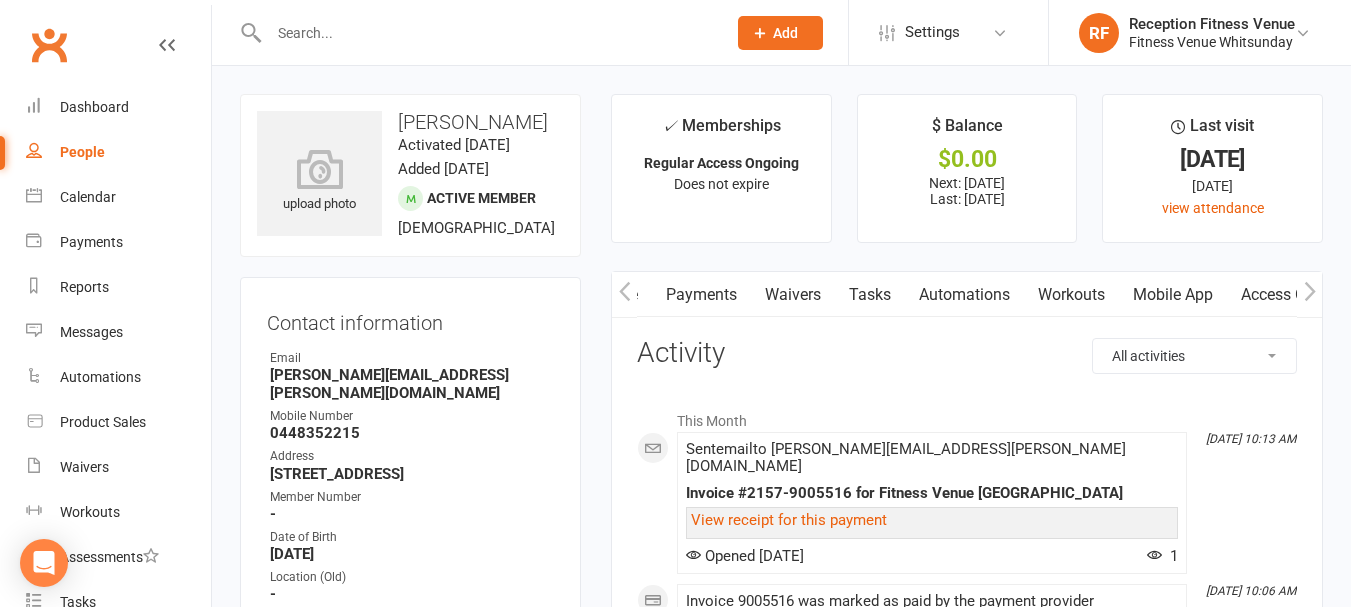 click 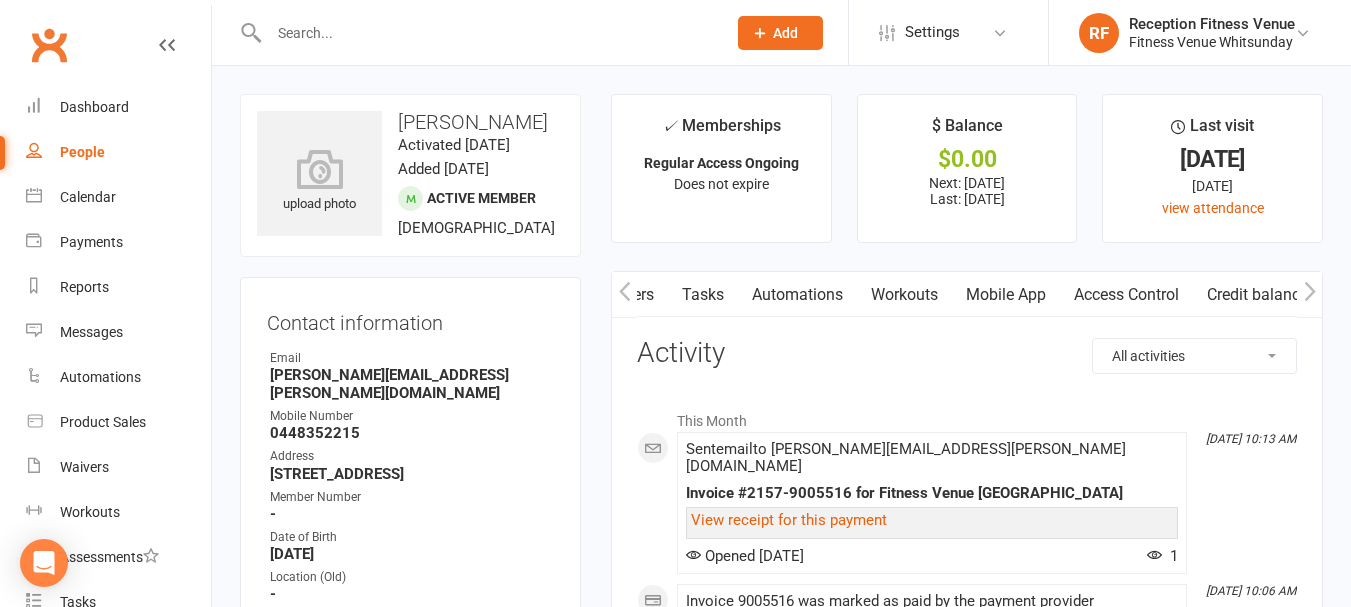 click 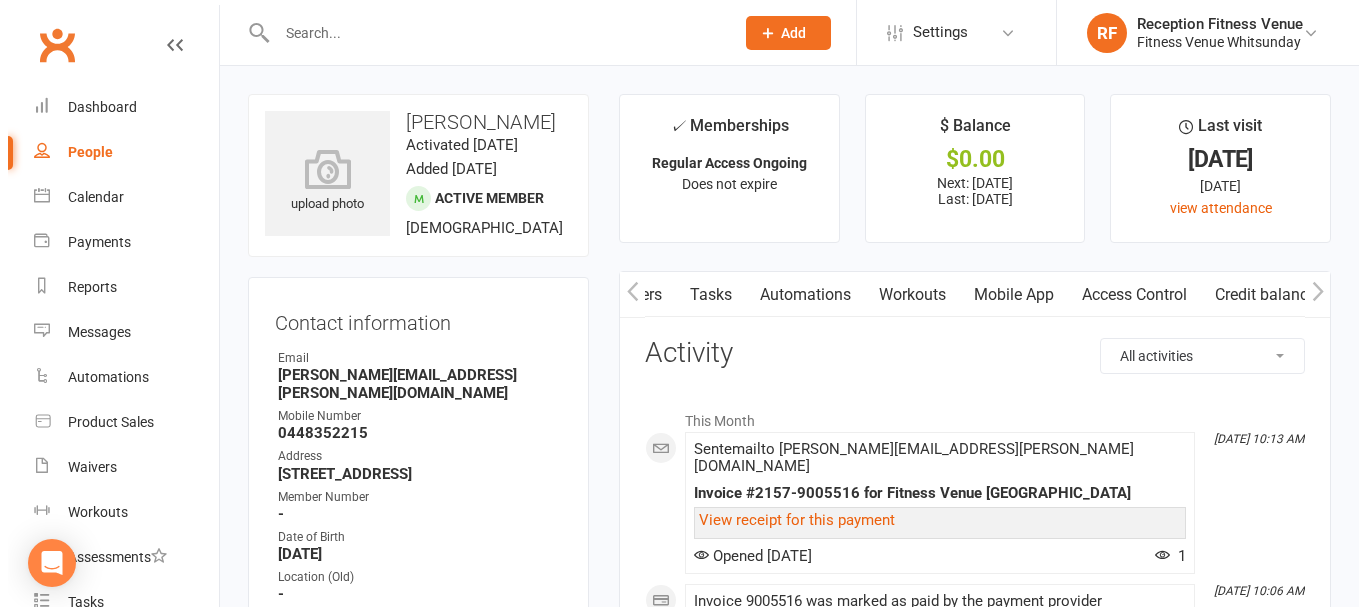 scroll, scrollTop: 0, scrollLeft: 467, axis: horizontal 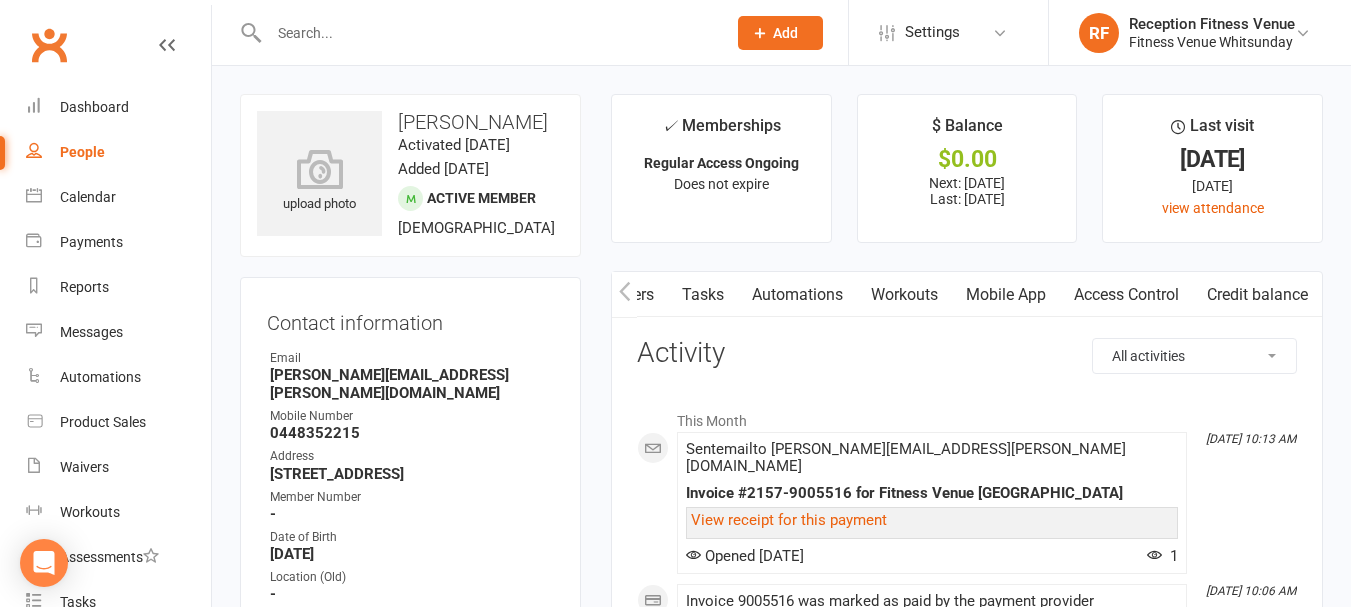 click on "Mobile App" at bounding box center (1006, 295) 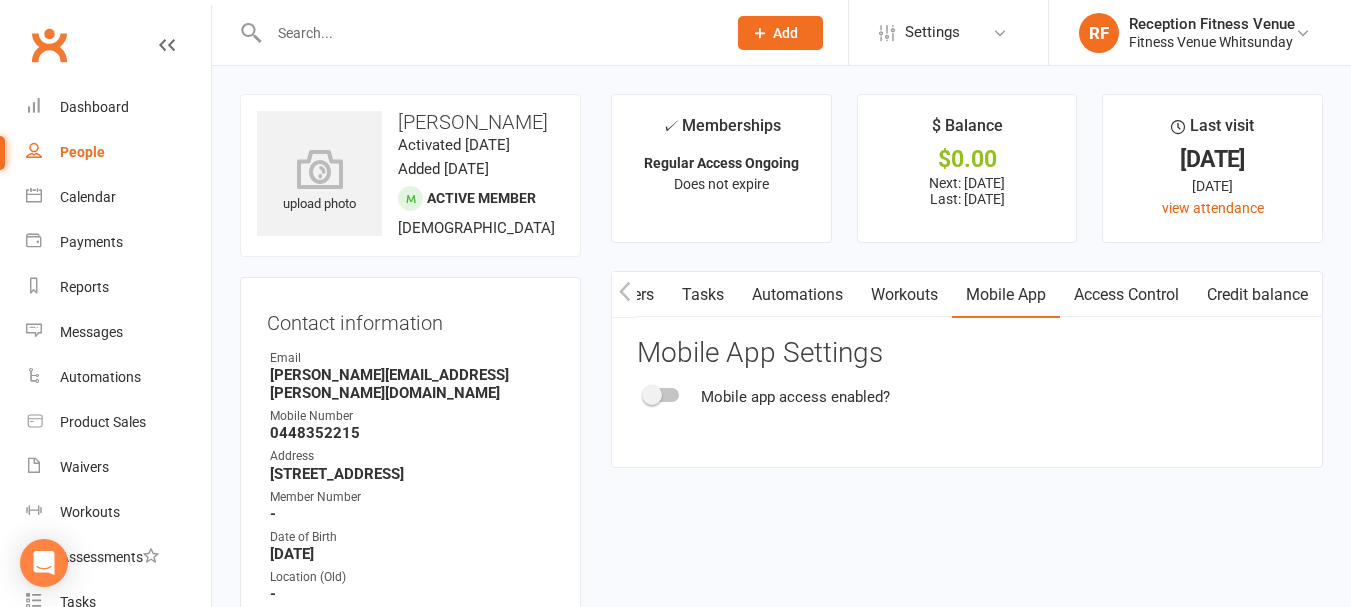 click at bounding box center [652, 395] 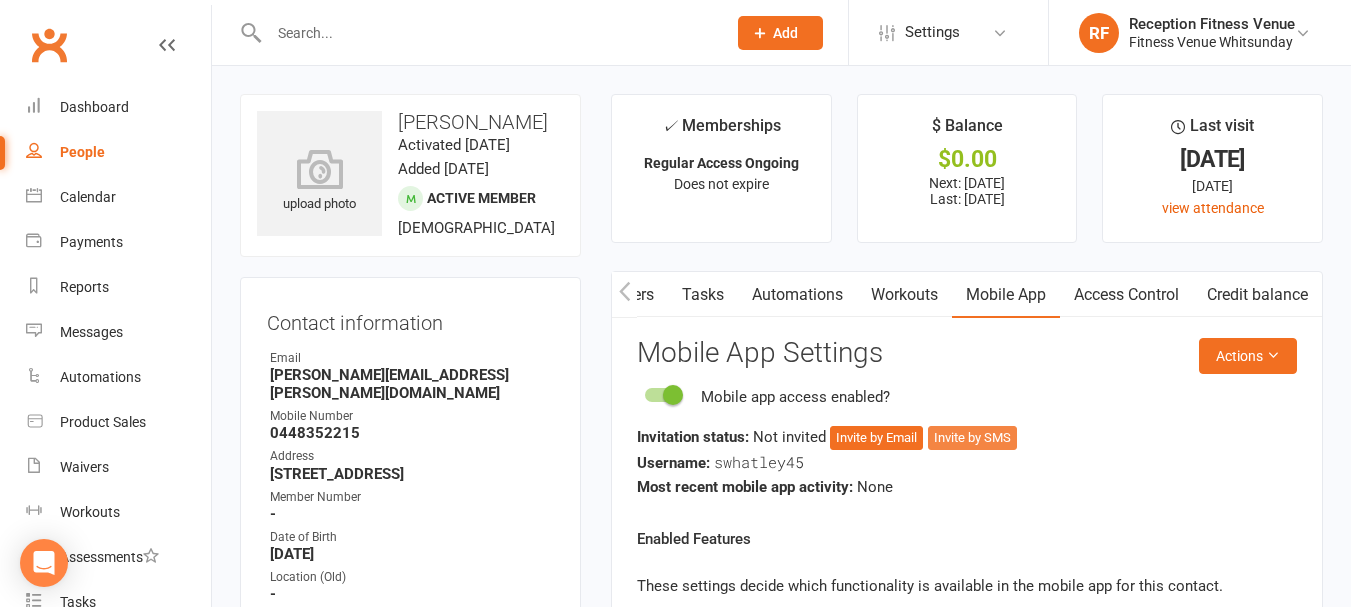 click on "Invite by SMS" at bounding box center [972, 438] 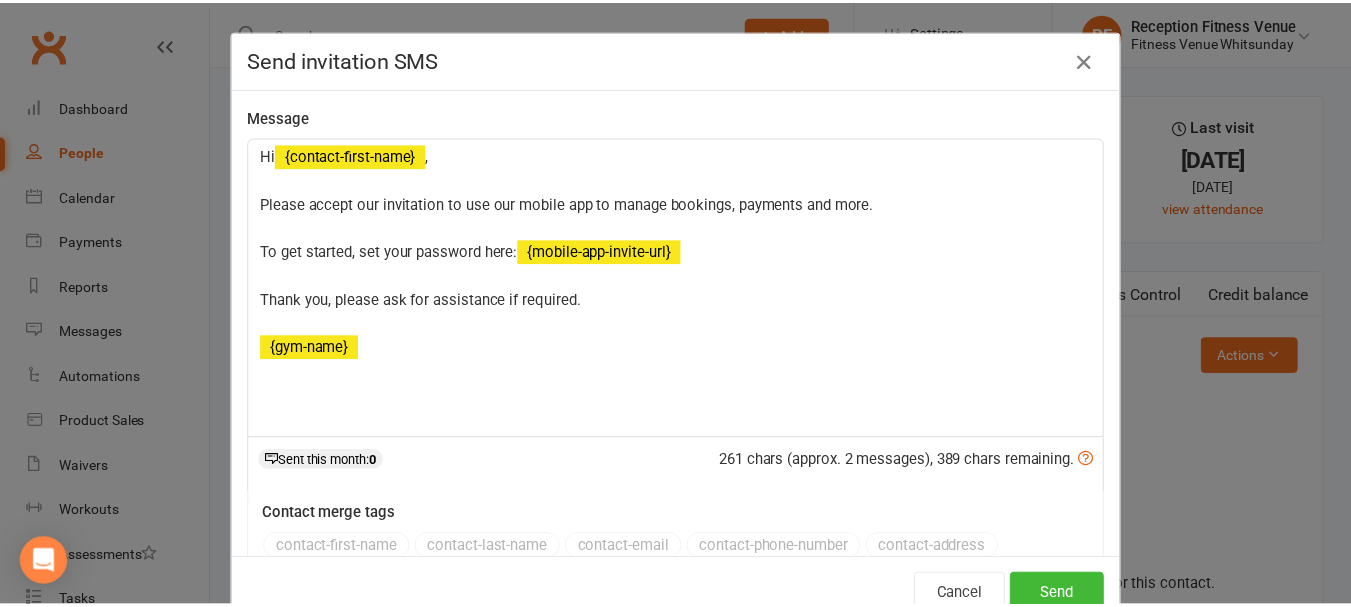 scroll, scrollTop: 0, scrollLeft: 457, axis: horizontal 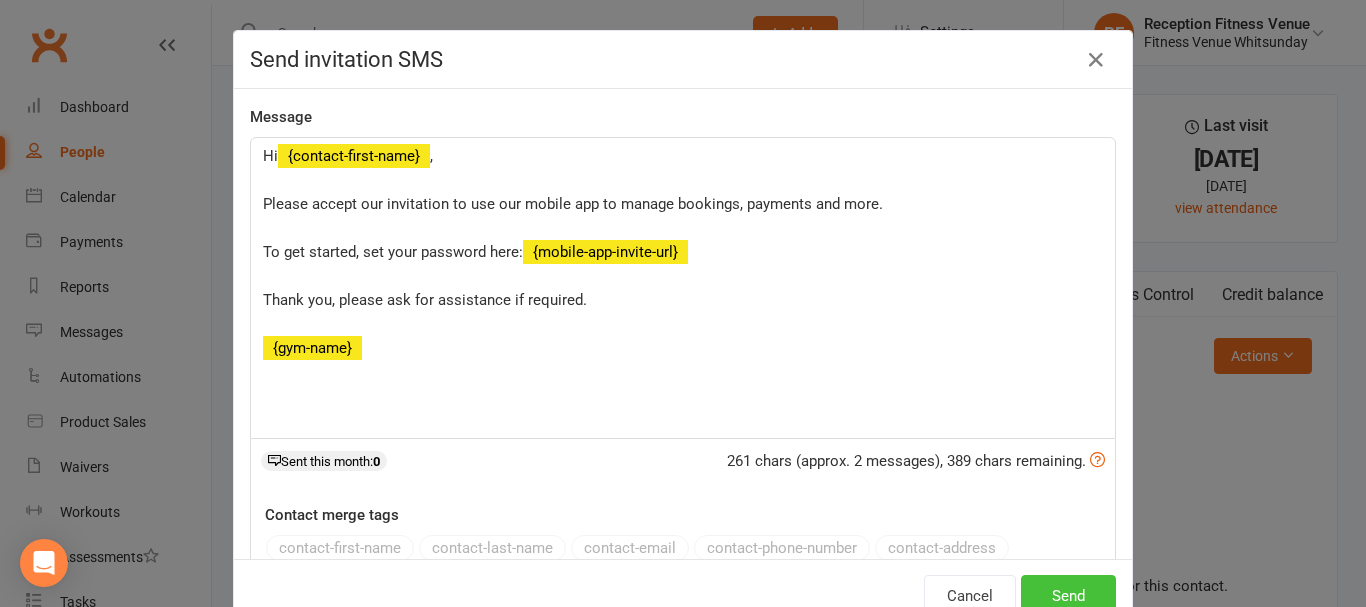 click on "Send" at bounding box center [1068, 596] 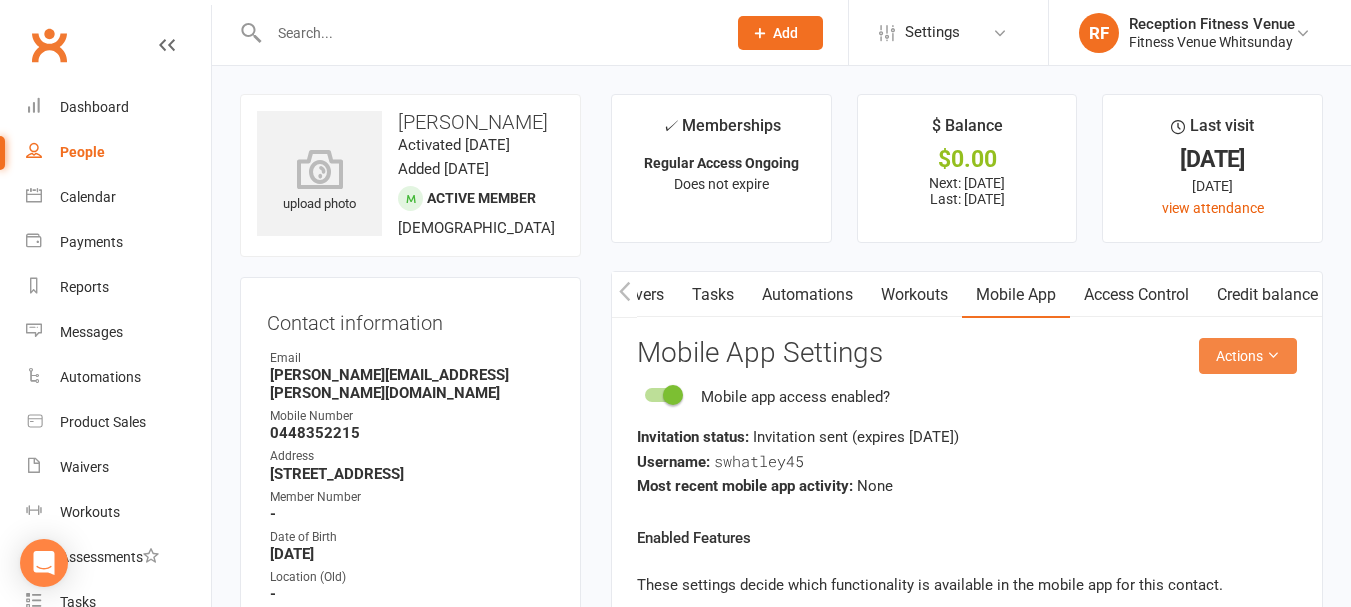 click on "Actions" at bounding box center (1248, 356) 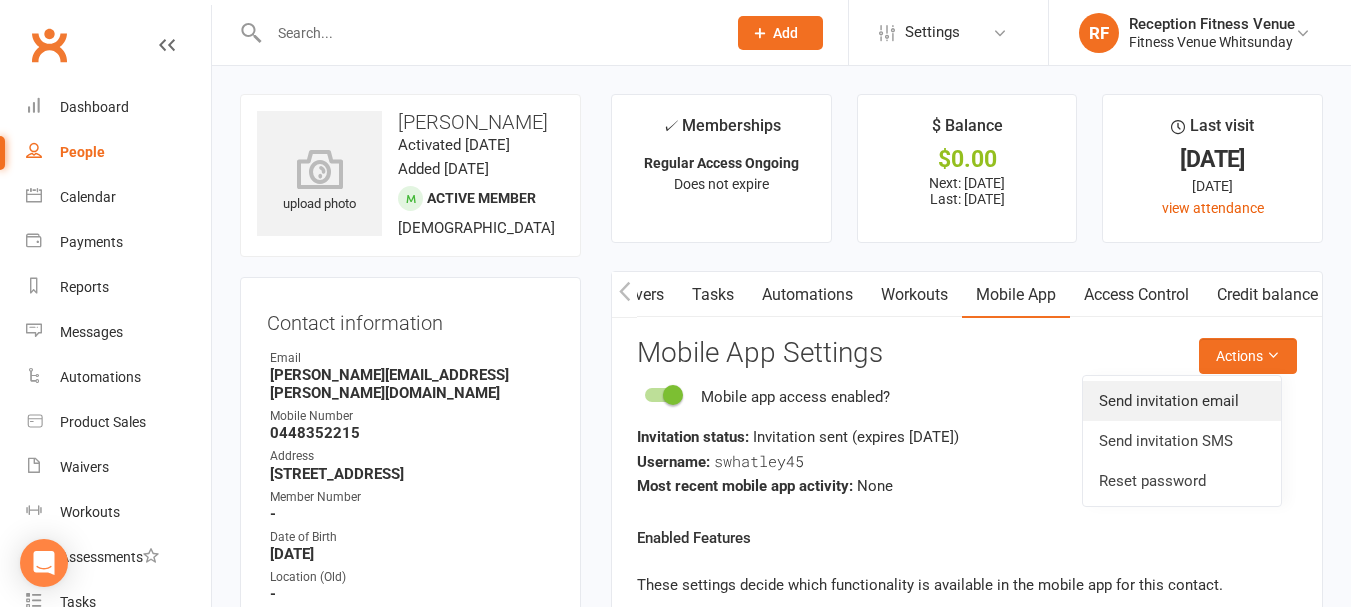 click on "Send invitation email" at bounding box center [1182, 401] 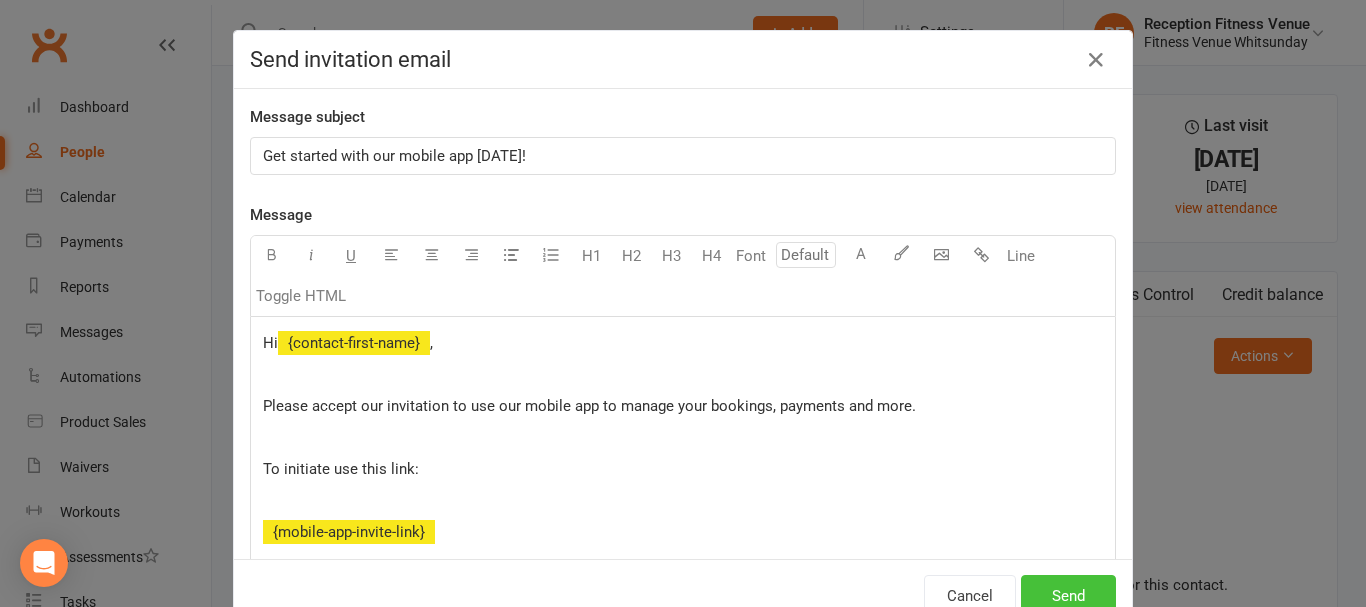 click on "Send" at bounding box center (1068, 596) 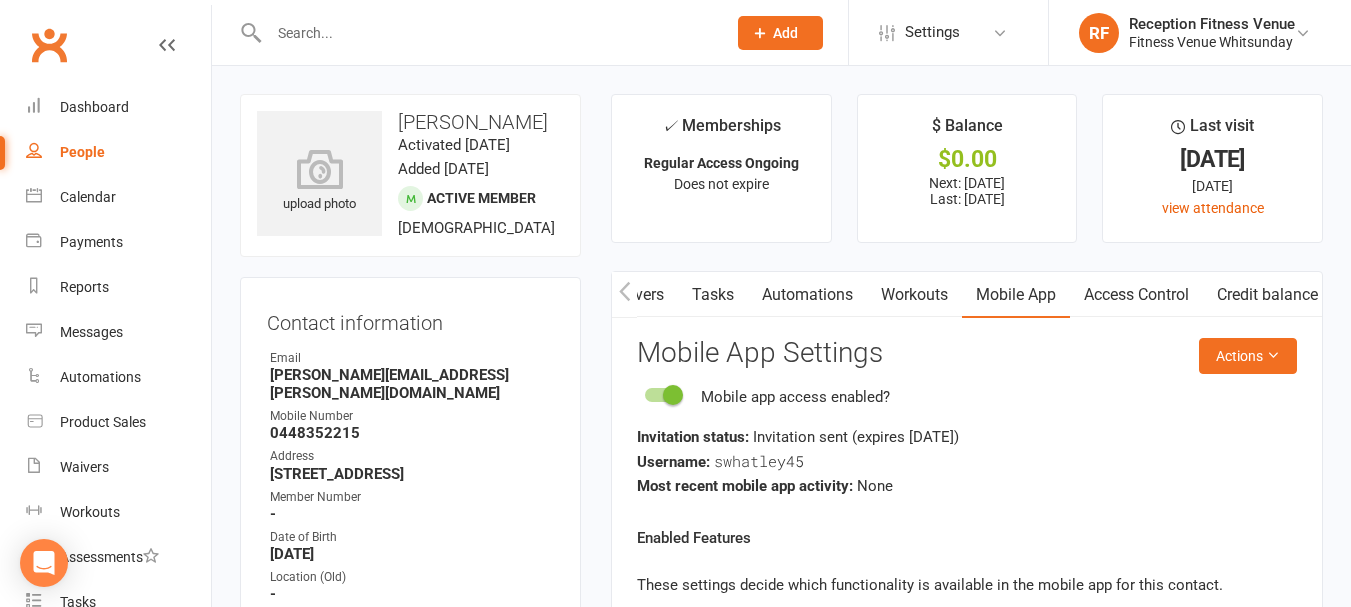 click at bounding box center (487, 33) 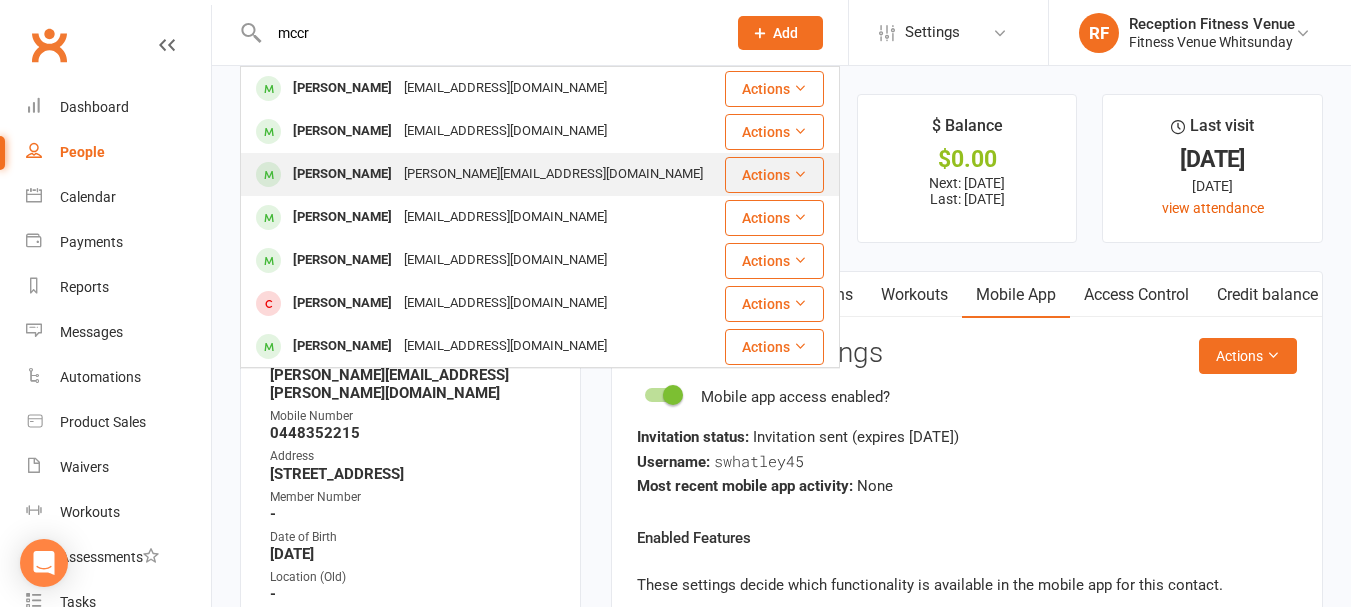 type on "mccr" 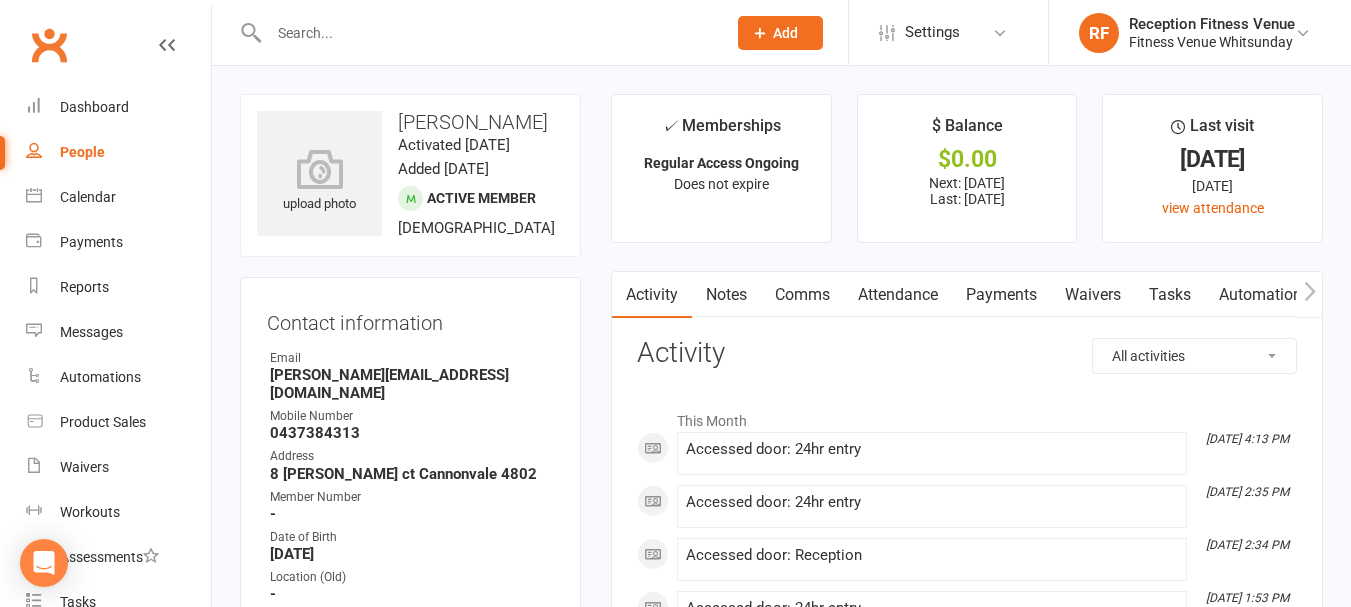 click on "Payments" at bounding box center (1001, 295) 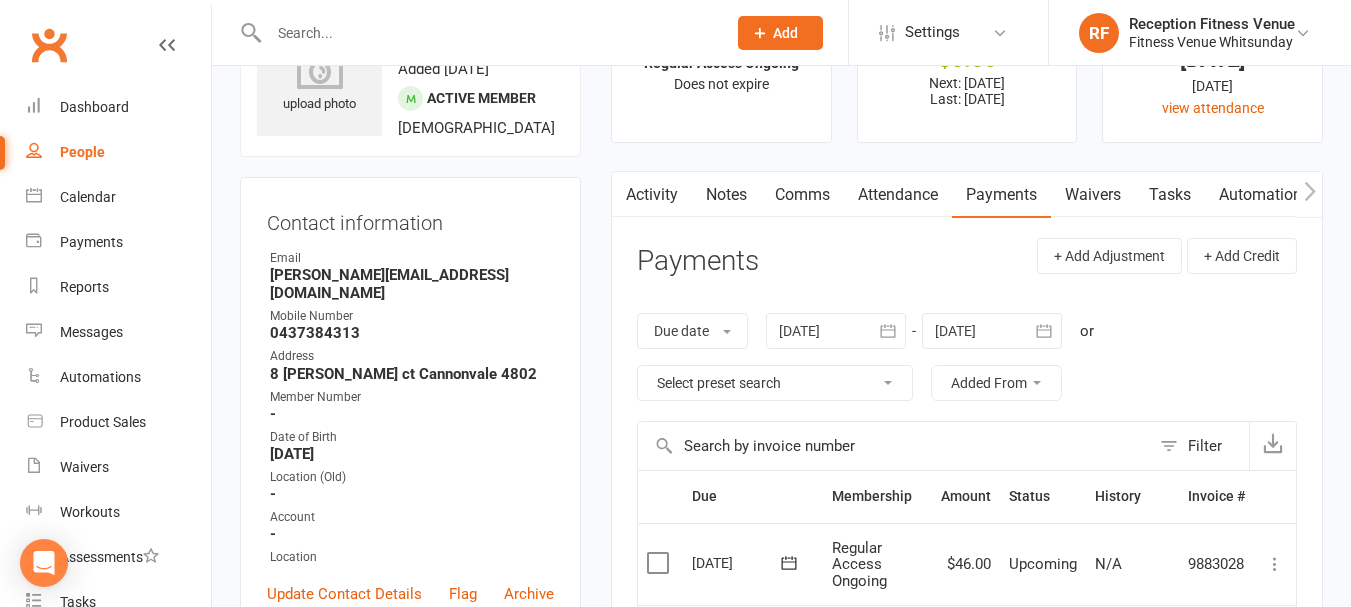click at bounding box center [836, 331] 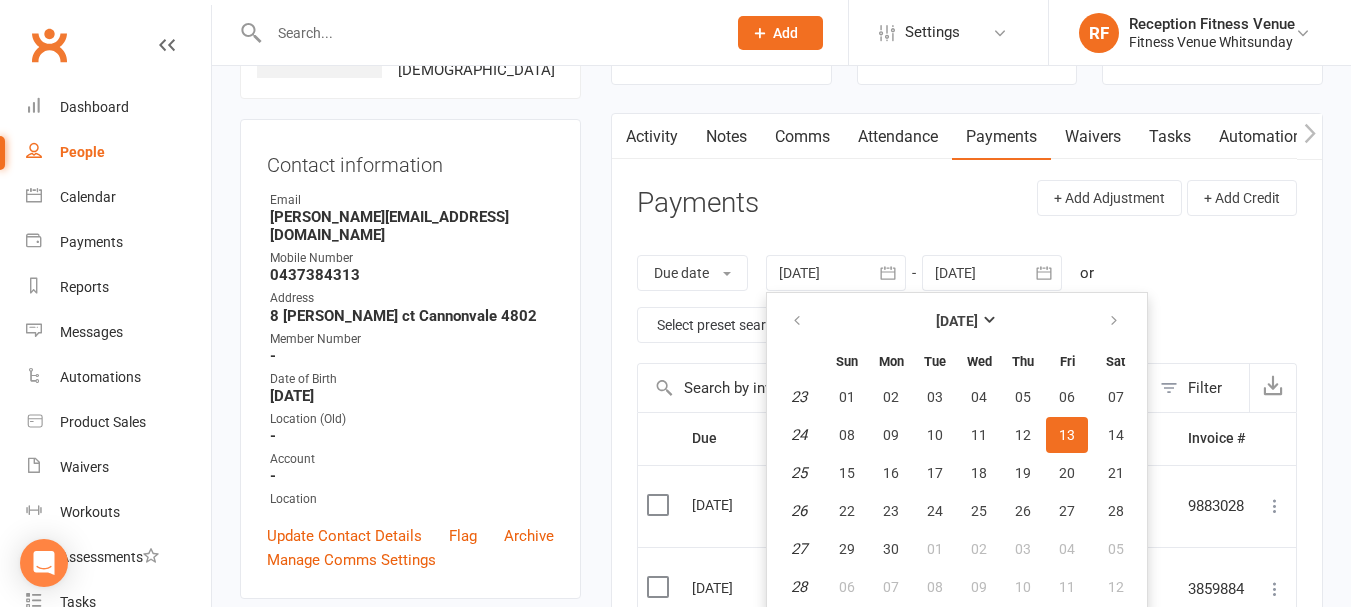 click at bounding box center [798, 321] 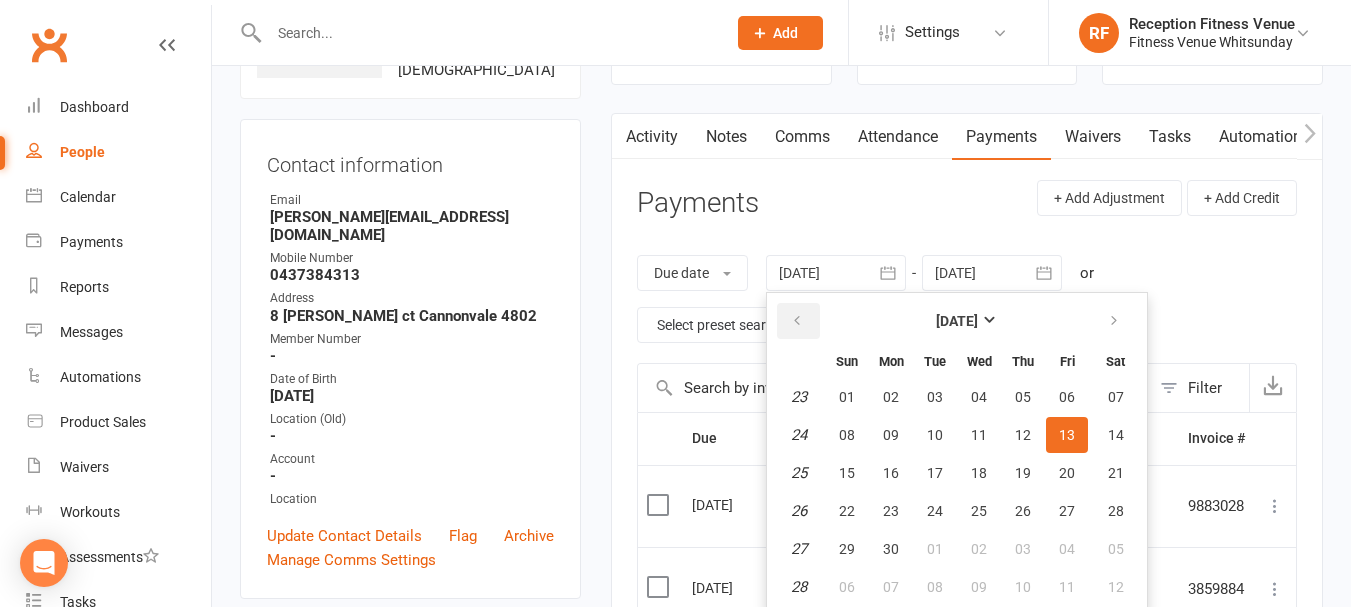 click at bounding box center (797, 321) 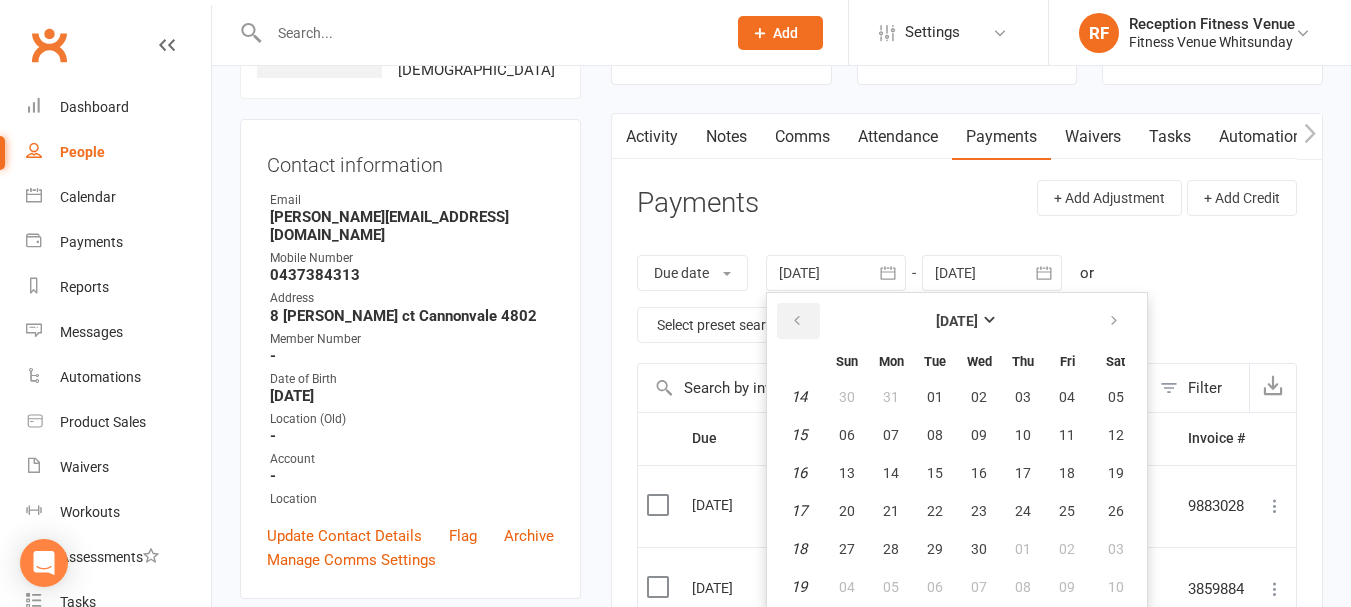 click at bounding box center [797, 321] 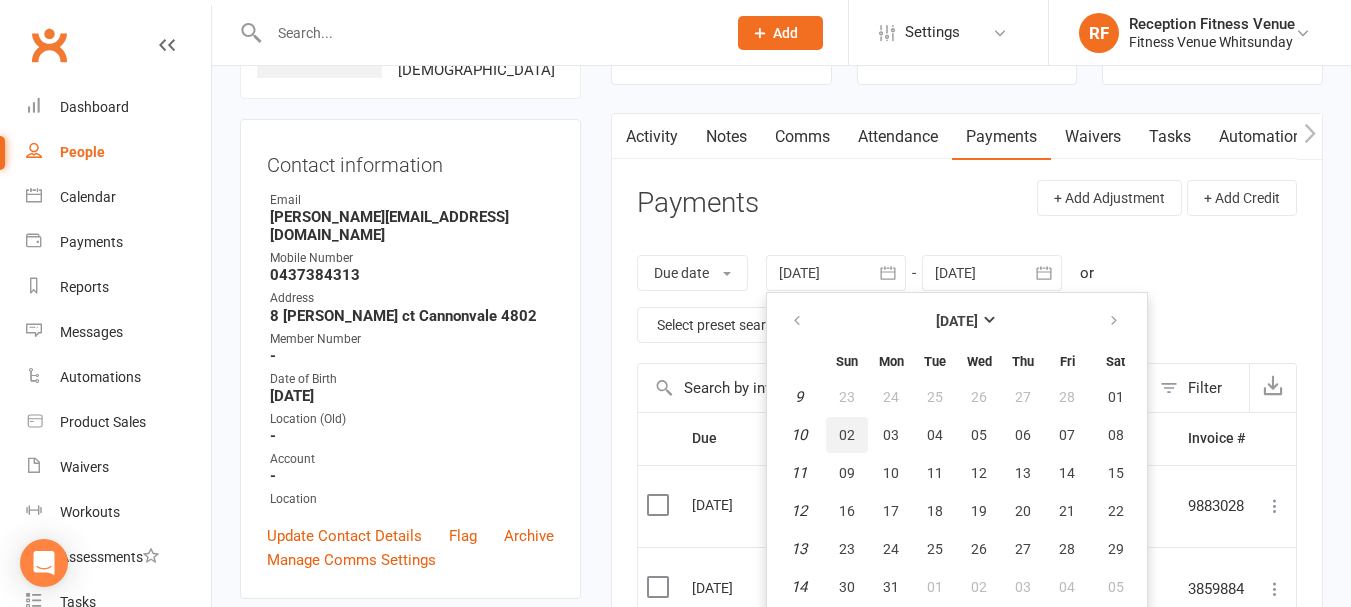 drag, startPoint x: 841, startPoint y: 433, endPoint x: 876, endPoint y: 426, distance: 35.69314 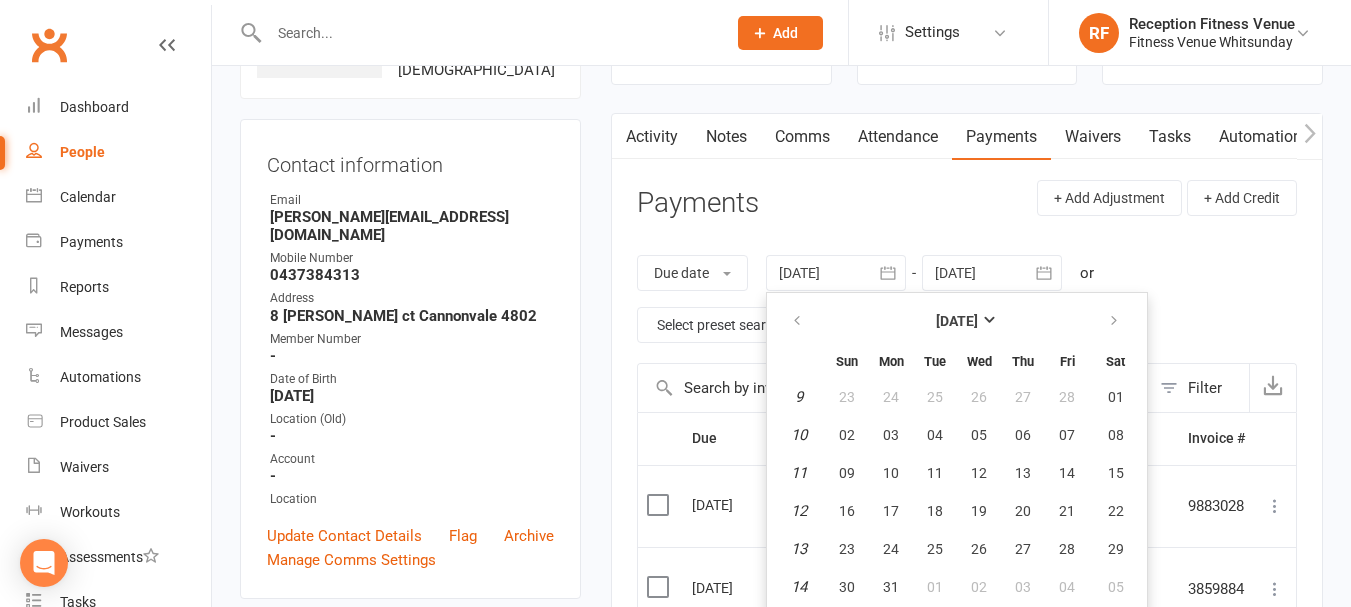type on "[DATE]" 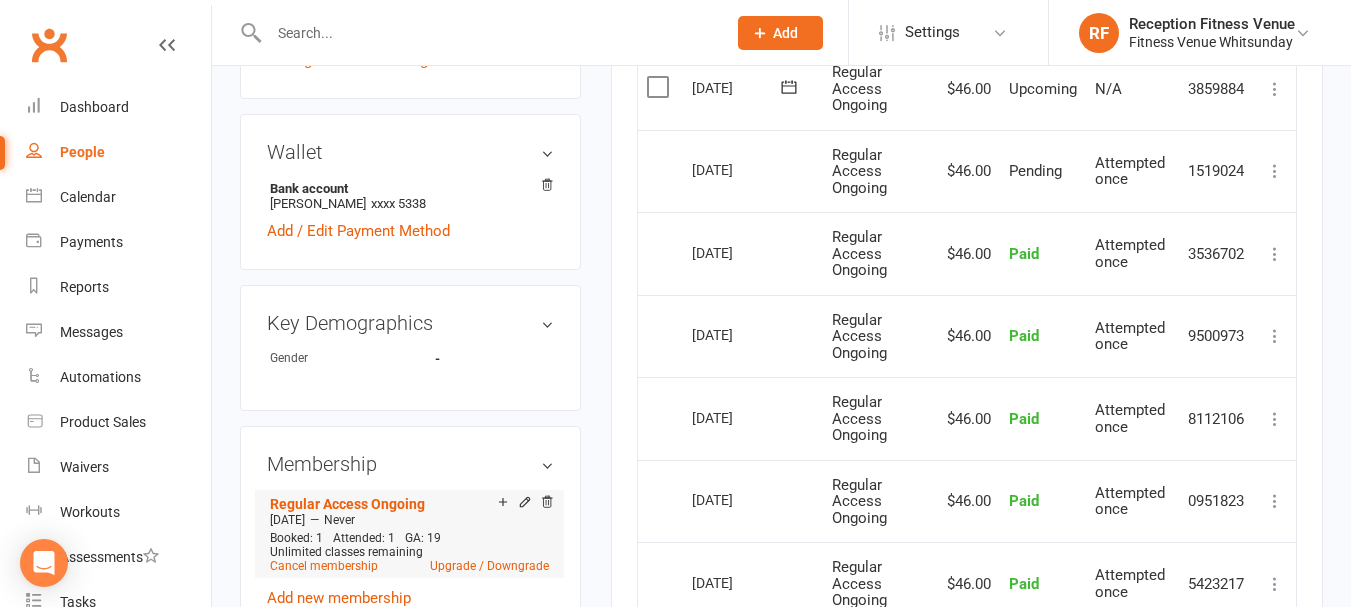 scroll, scrollTop: 858, scrollLeft: 0, axis: vertical 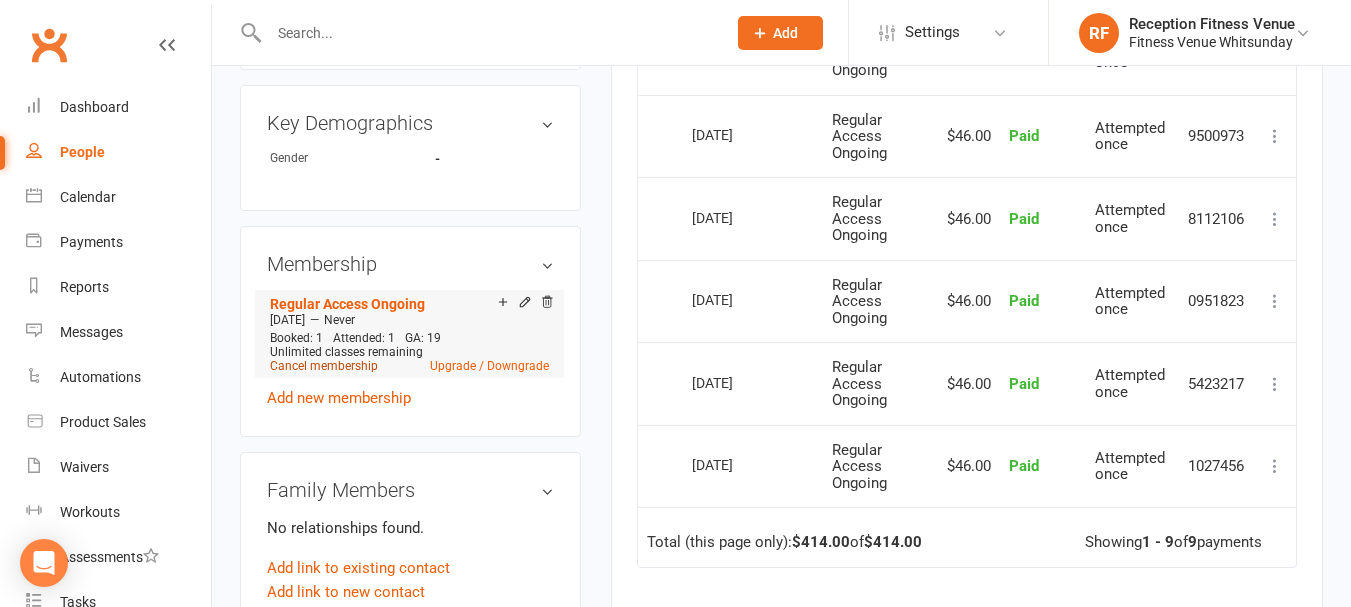 click on "Cancel membership" at bounding box center [324, 366] 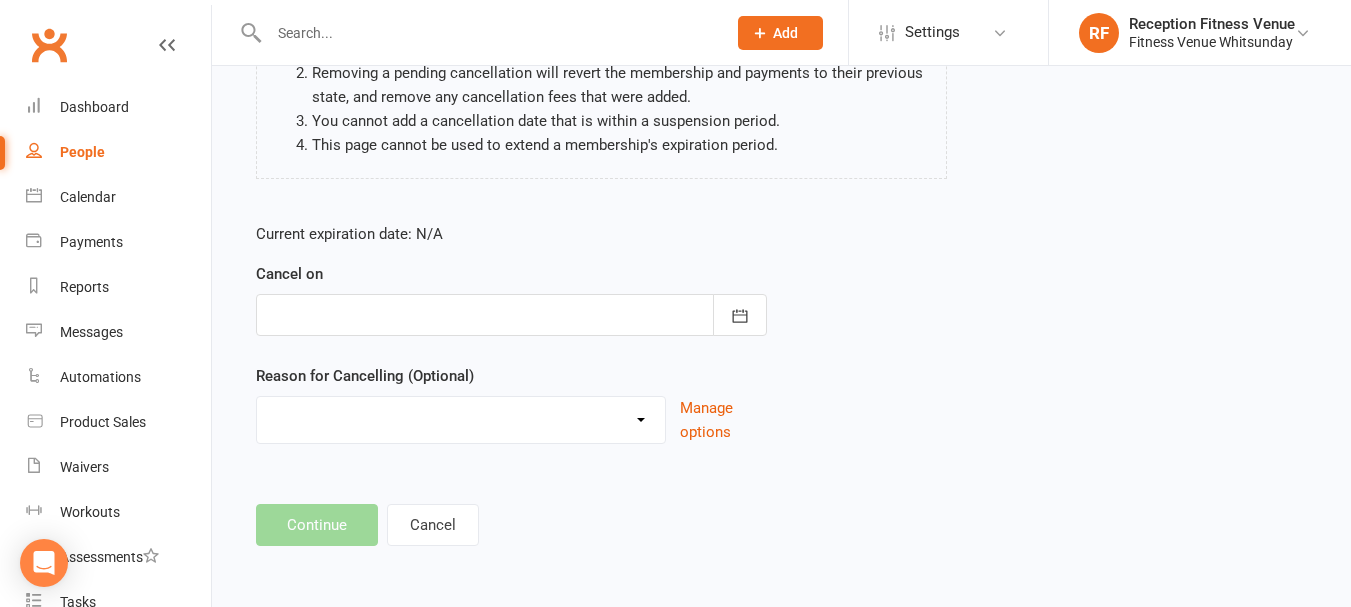 scroll, scrollTop: 0, scrollLeft: 0, axis: both 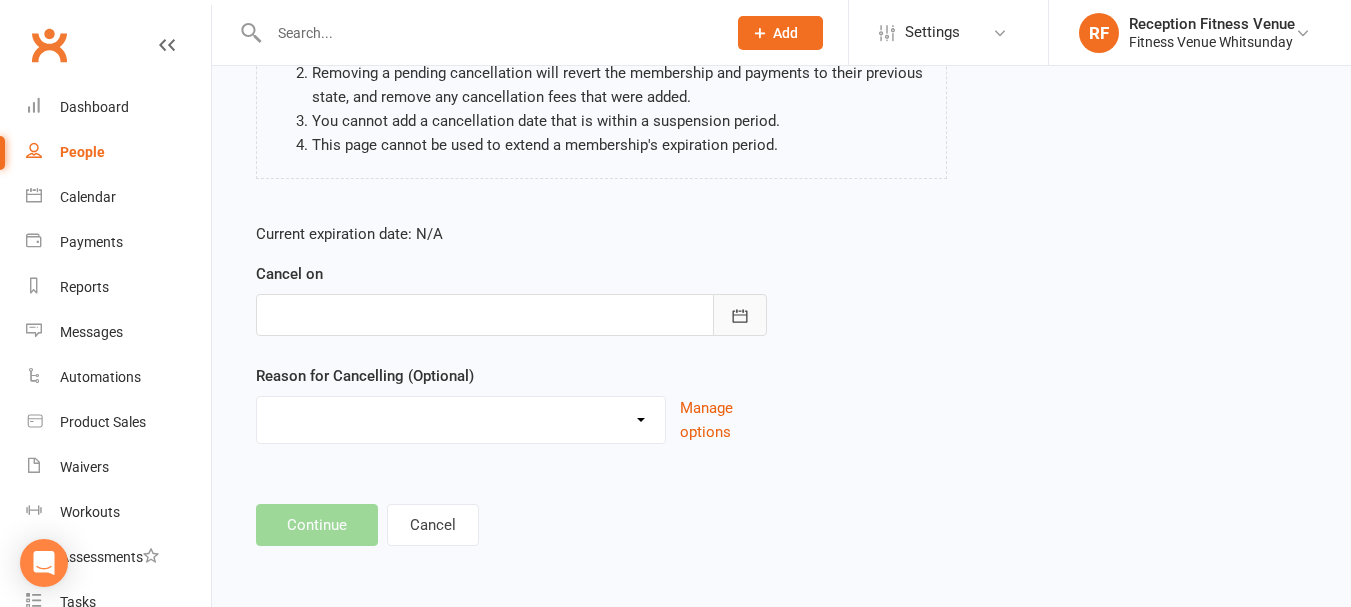 click at bounding box center [740, 315] 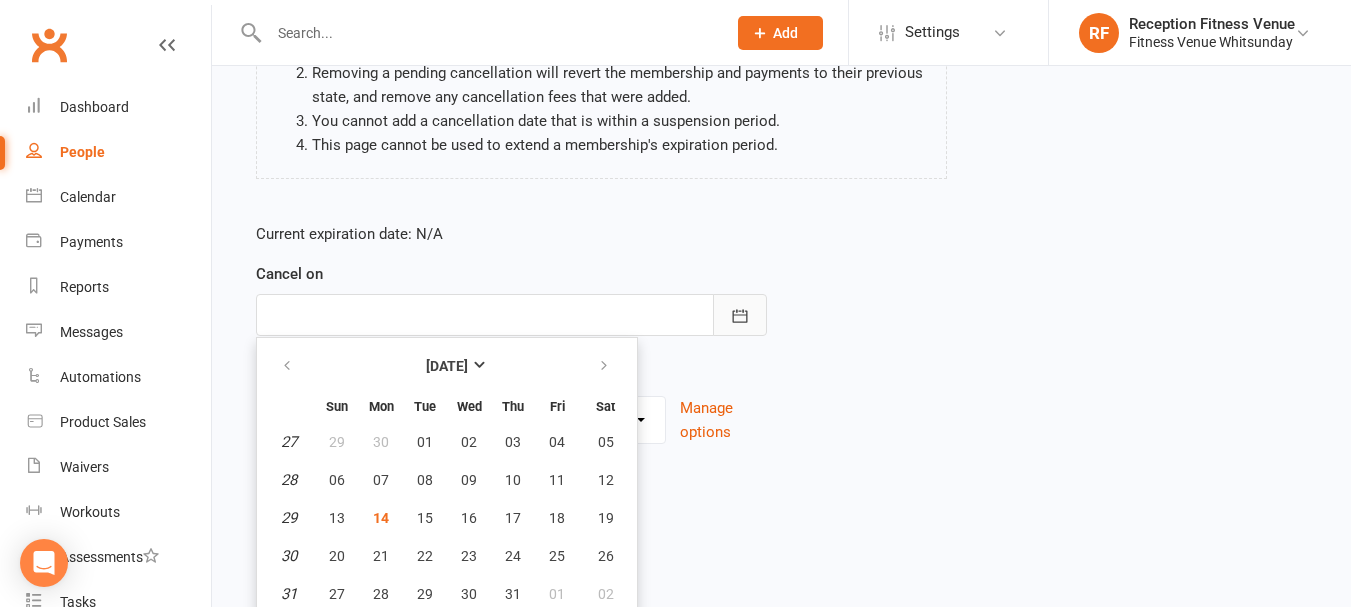 scroll, scrollTop: 302, scrollLeft: 0, axis: vertical 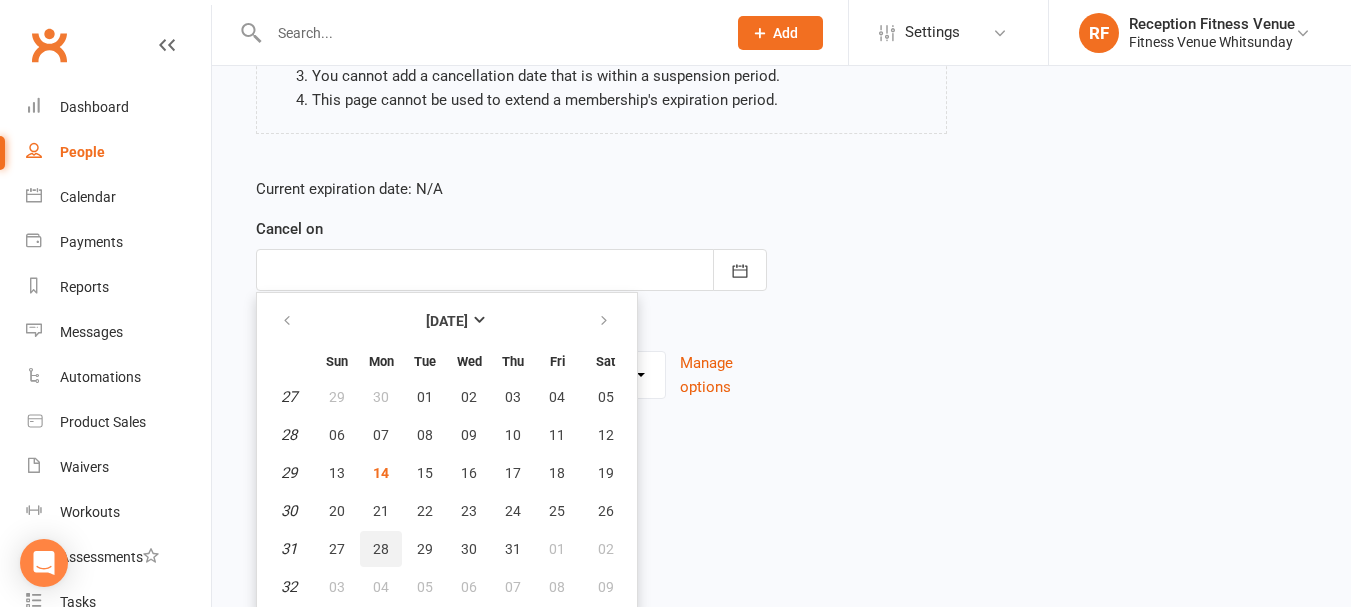 click on "28" at bounding box center (381, 549) 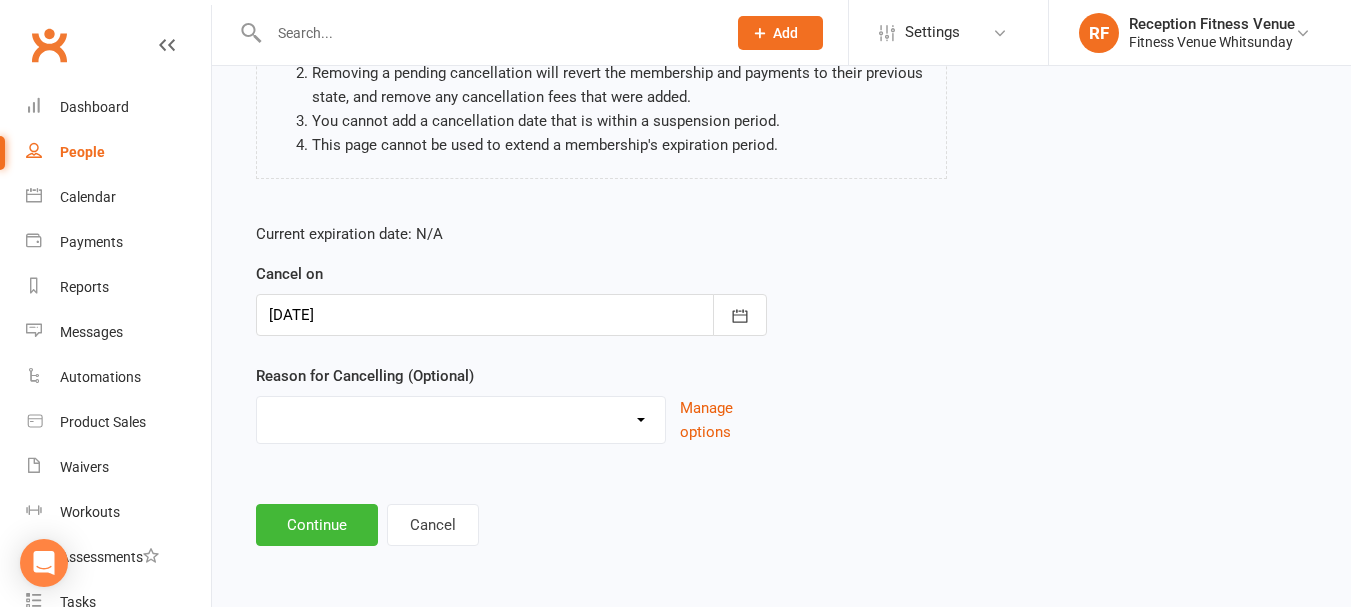 scroll, scrollTop: 257, scrollLeft: 0, axis: vertical 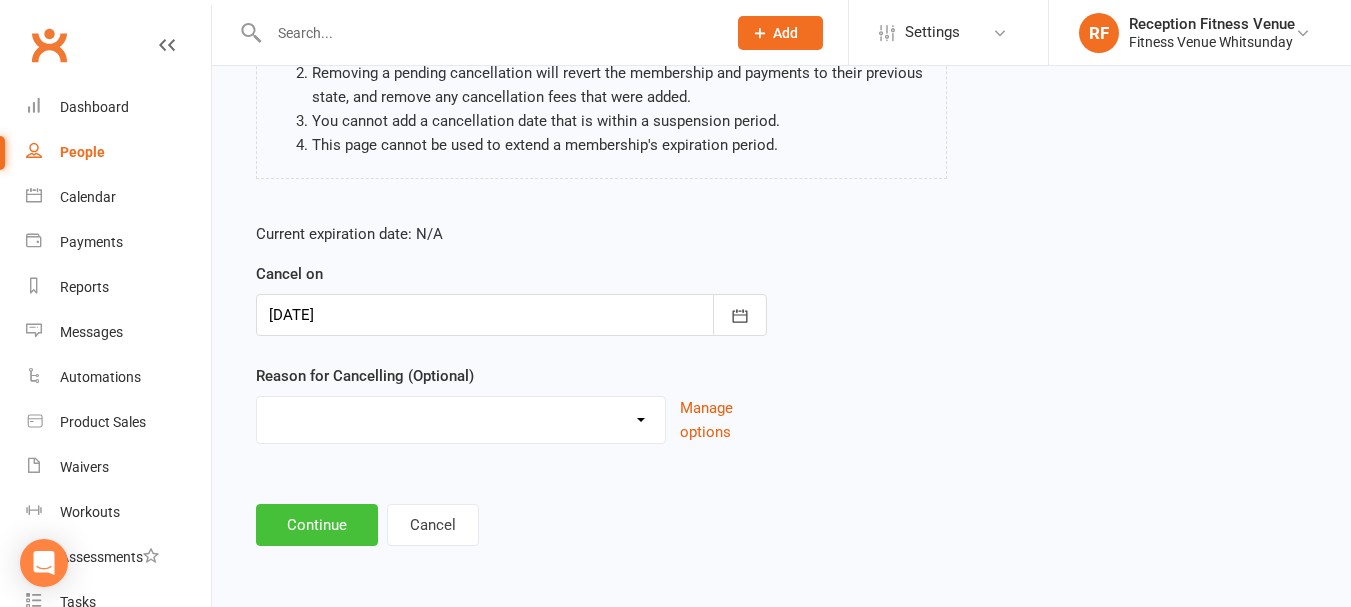 click on "Continue" at bounding box center (317, 525) 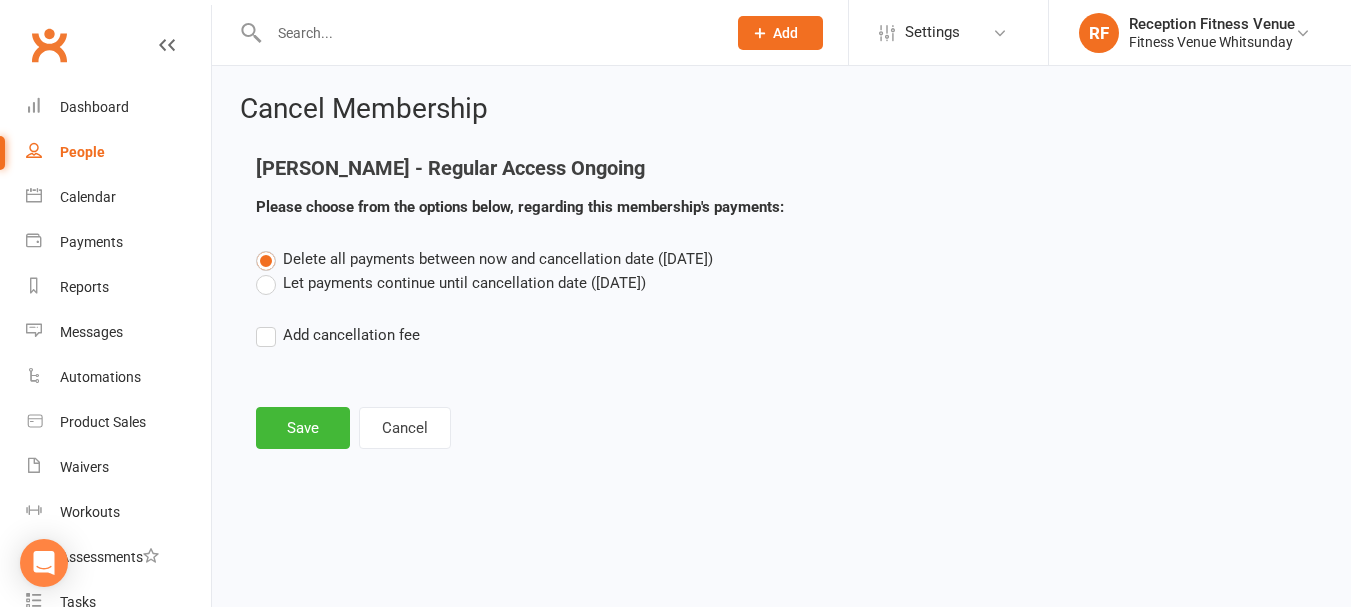 scroll, scrollTop: 0, scrollLeft: 0, axis: both 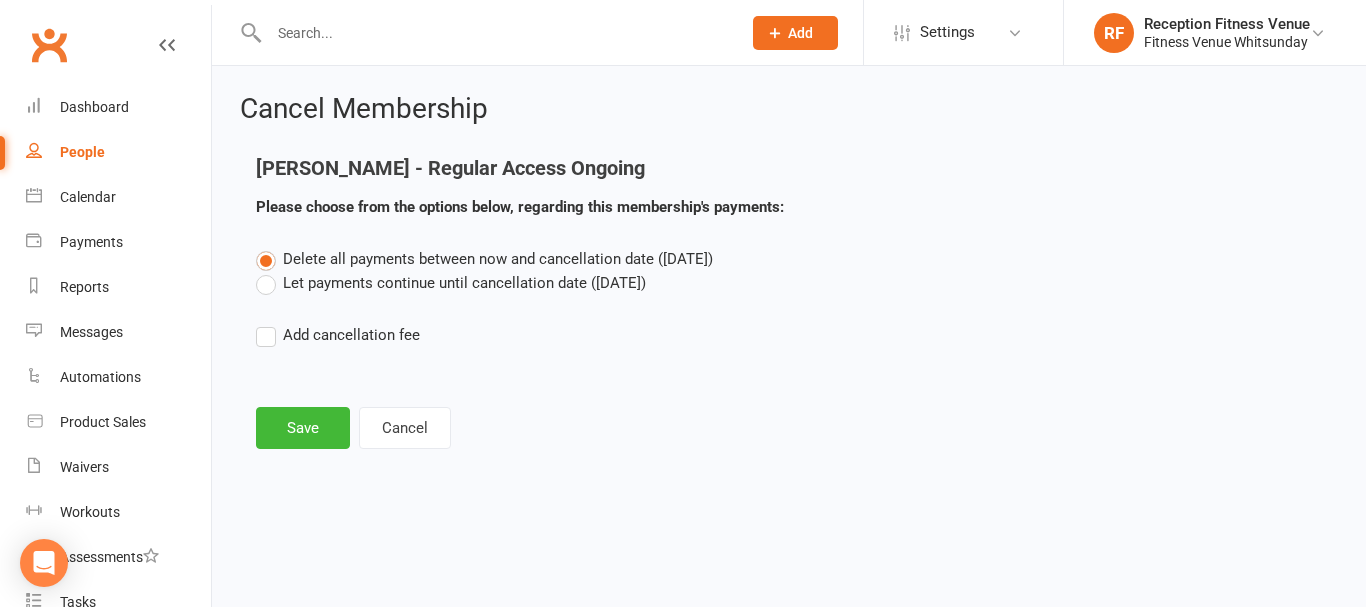 click on "Let payments continue until cancellation date ([DATE])" at bounding box center [451, 283] 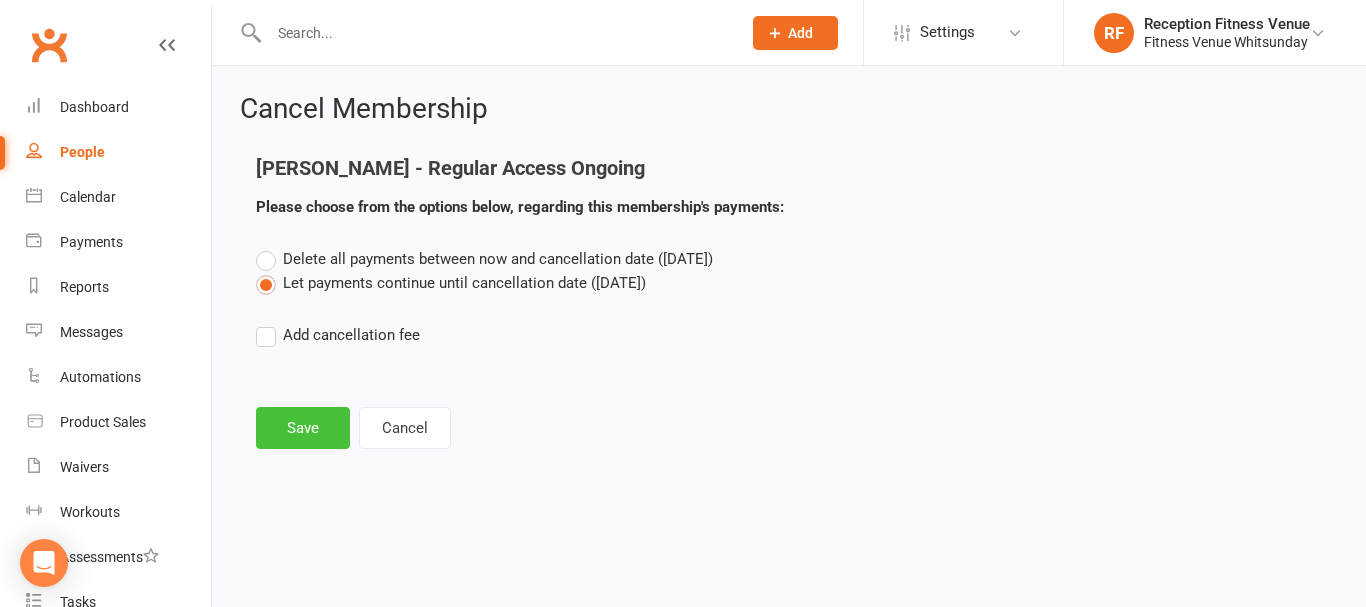 click on "Save" at bounding box center [303, 428] 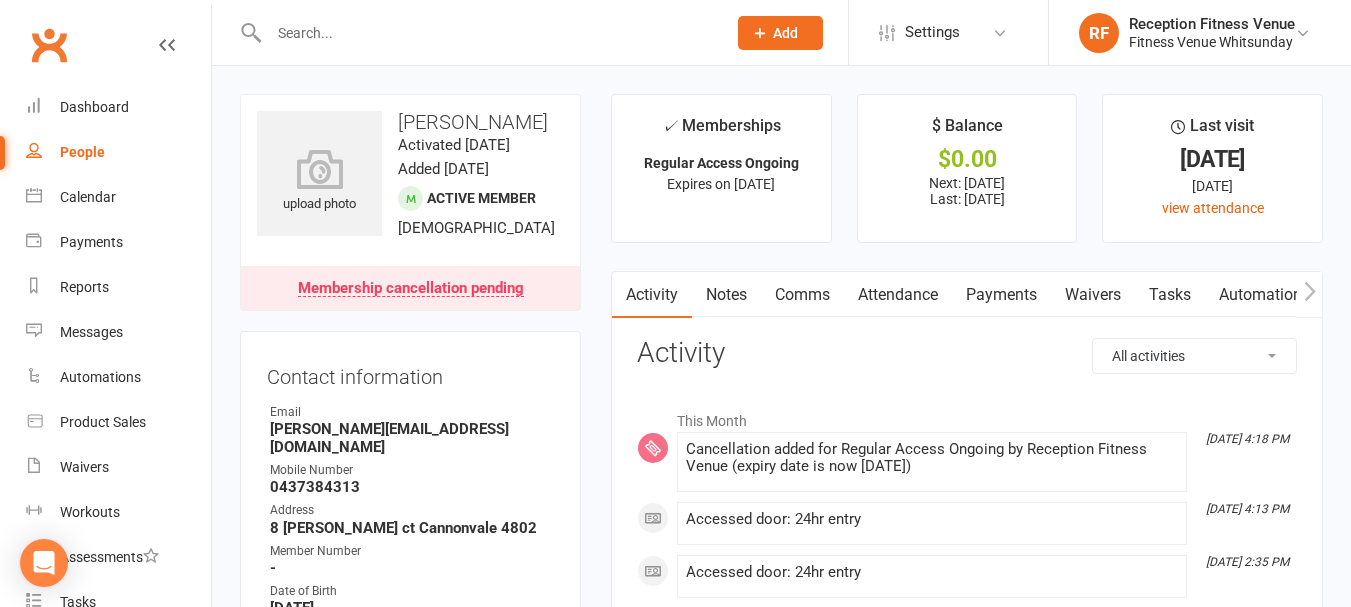 click on "Payments" at bounding box center (1001, 295) 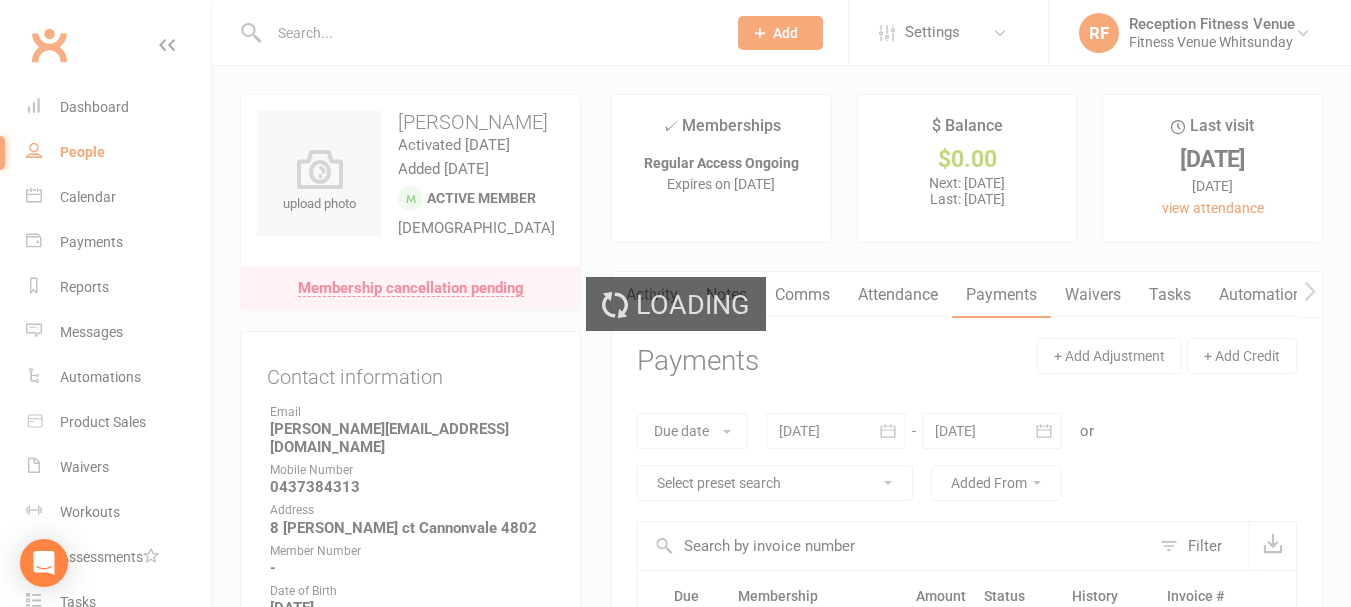 scroll, scrollTop: 300, scrollLeft: 0, axis: vertical 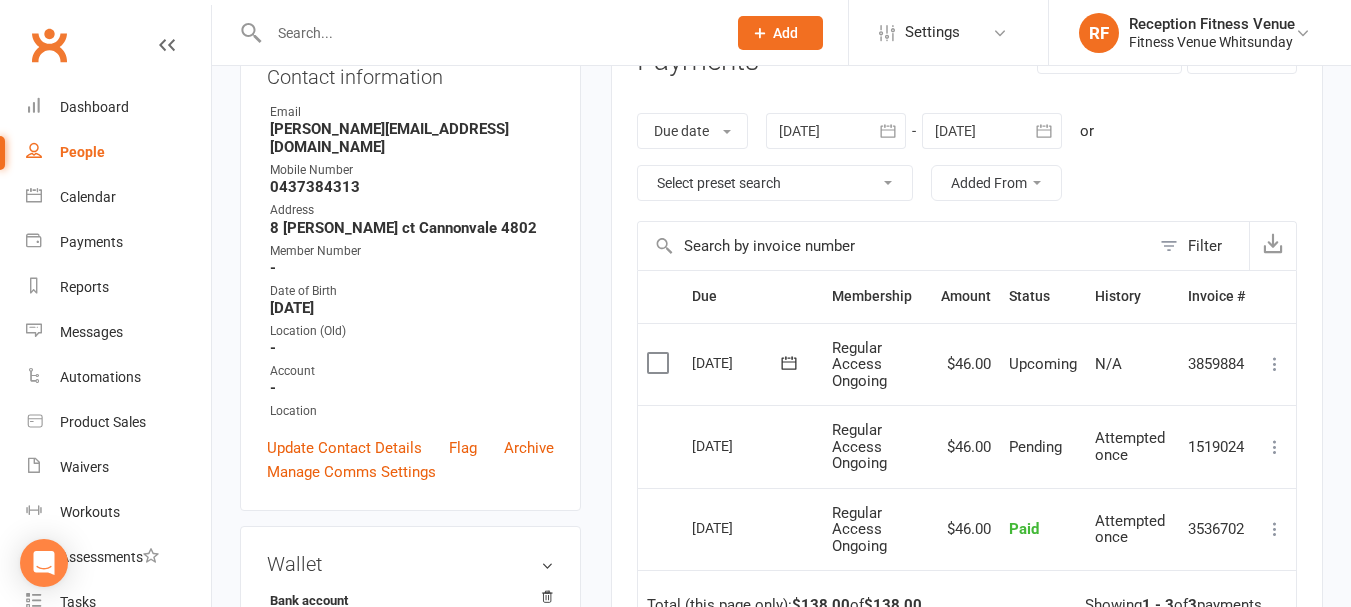 click at bounding box center (1275, 364) 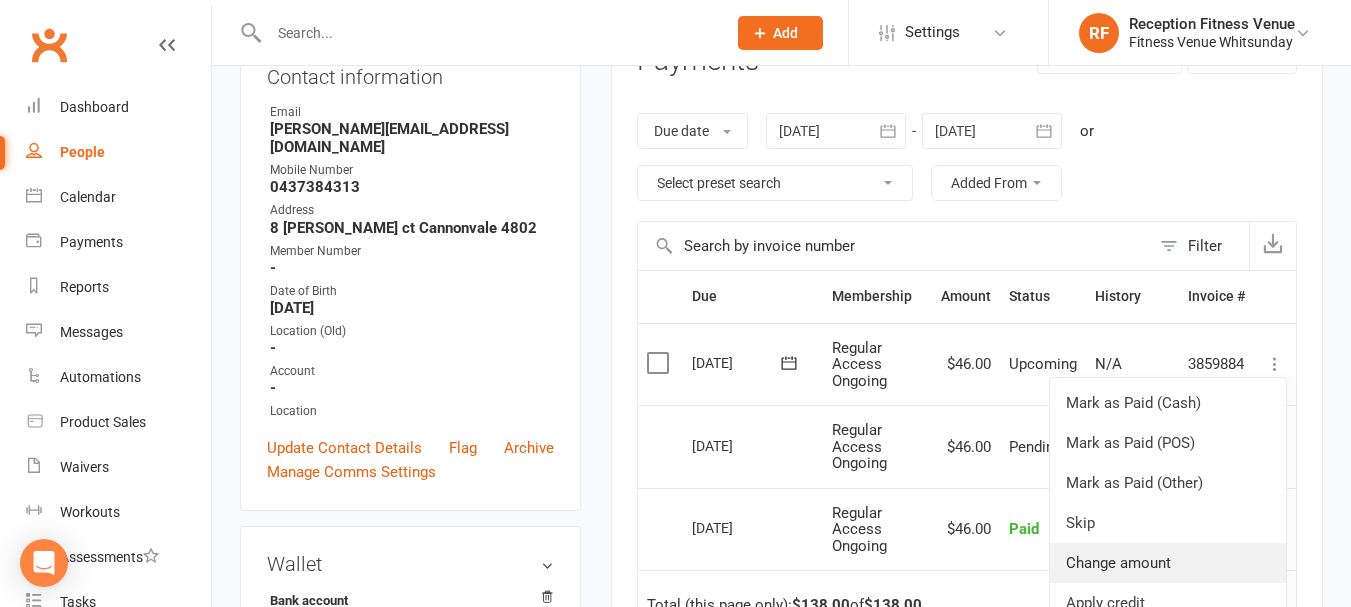 click on "Change amount" at bounding box center [1168, 563] 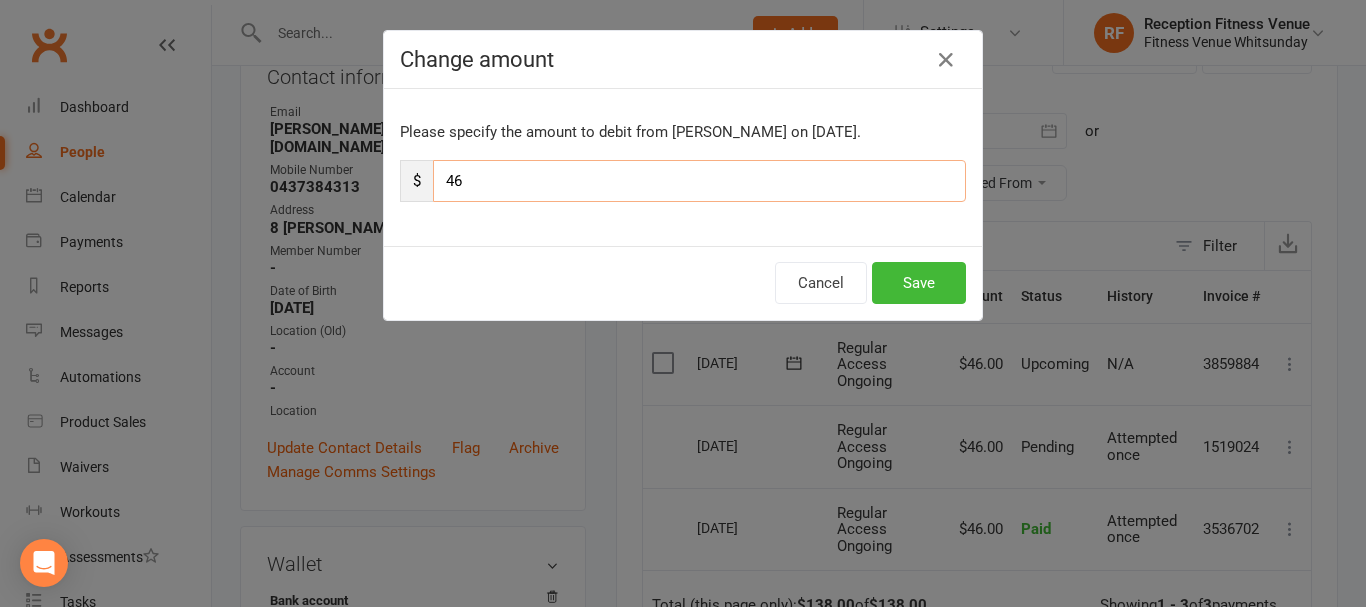 click on "46" at bounding box center [699, 181] 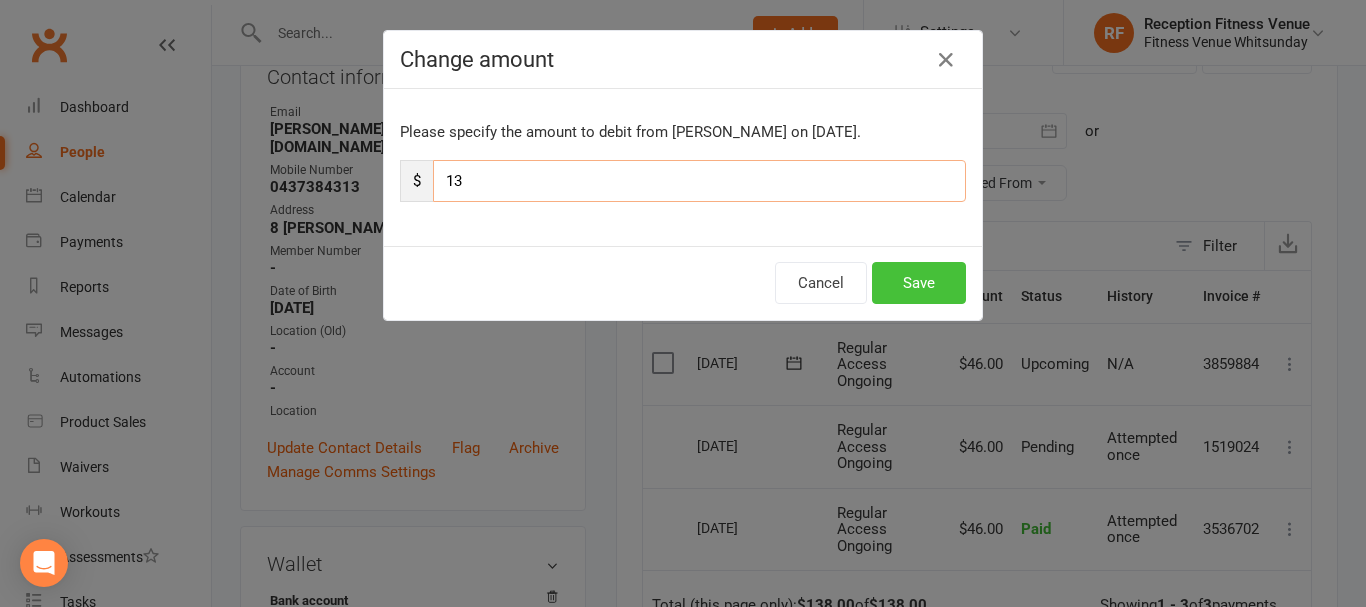type on "13" 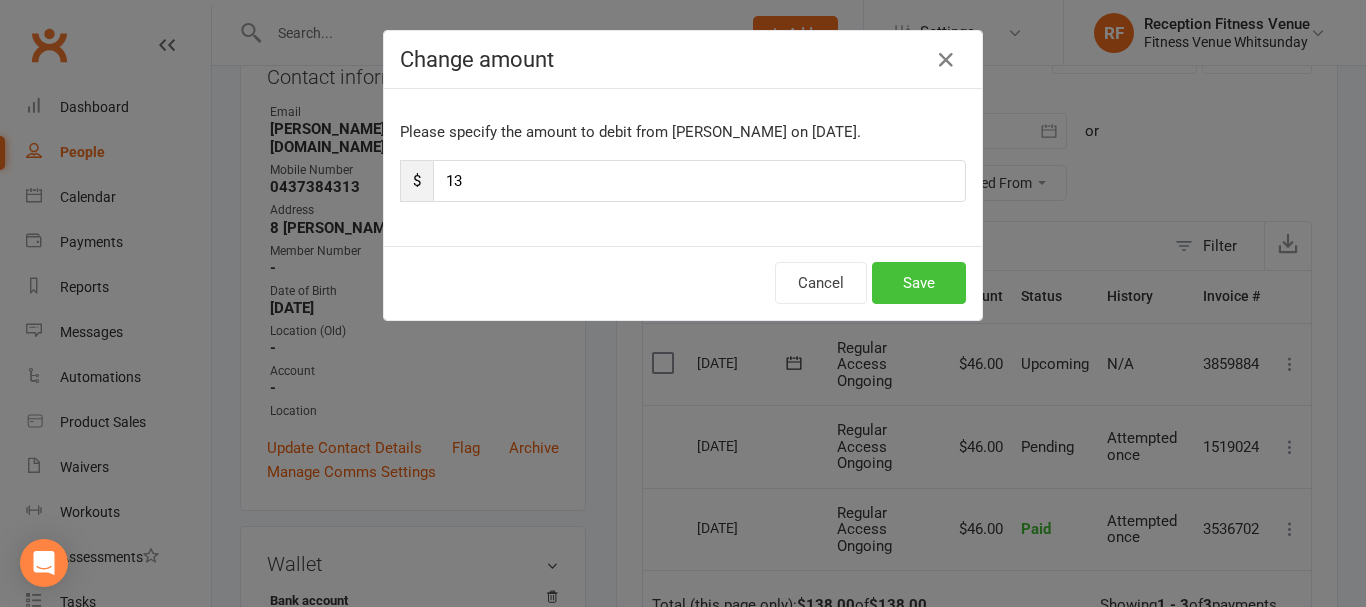 click on "Save" at bounding box center (919, 283) 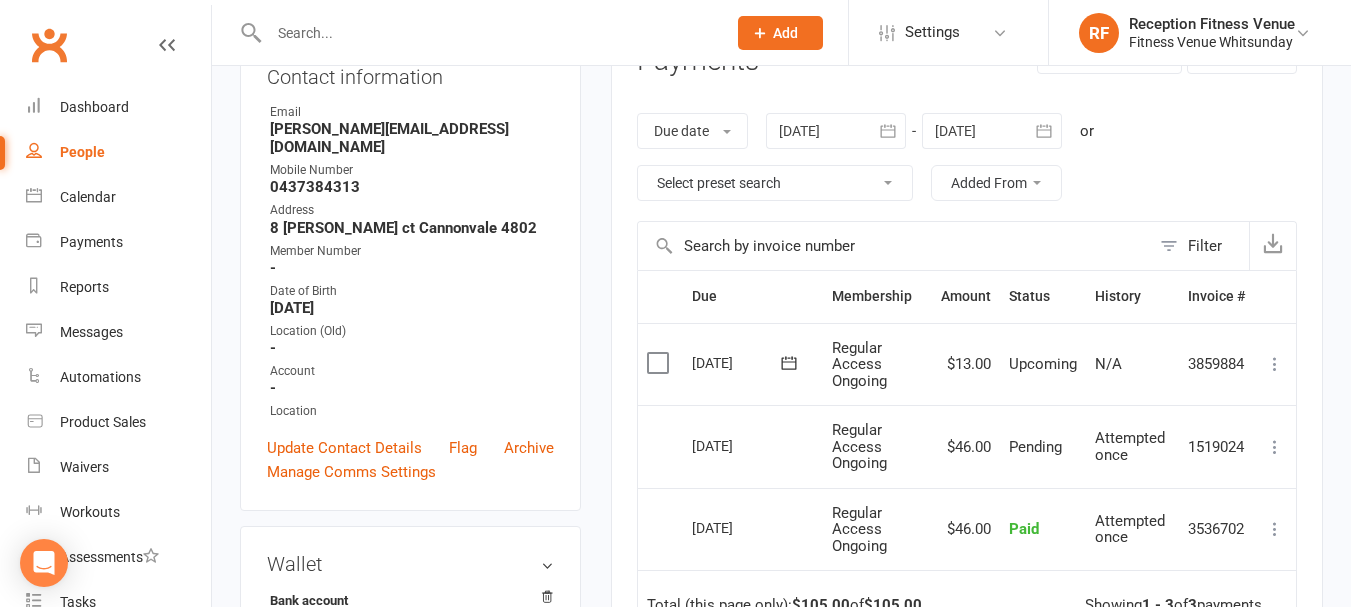 click at bounding box center [487, 33] 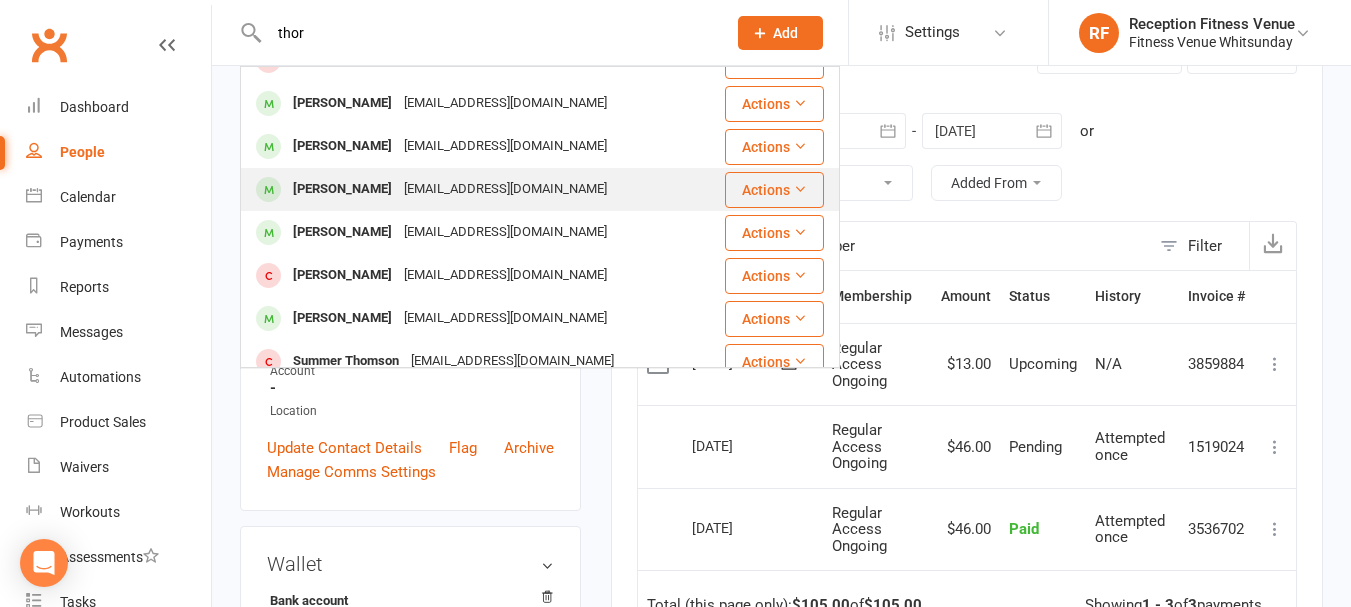 scroll, scrollTop: 259, scrollLeft: 0, axis: vertical 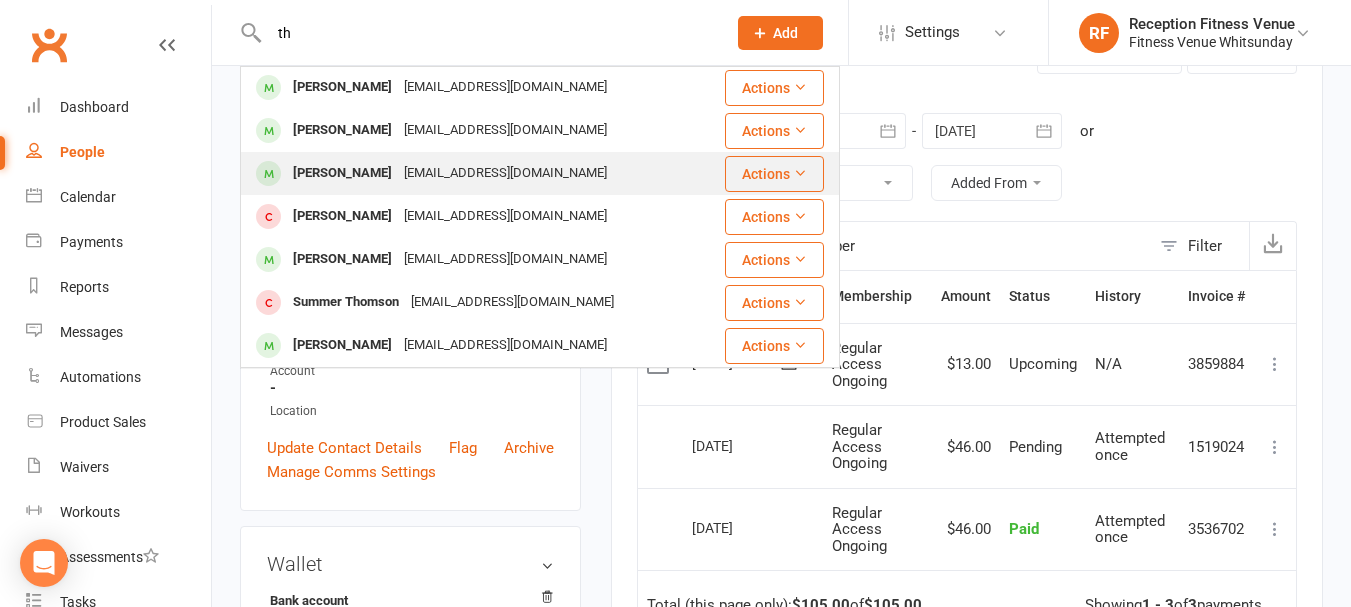 type on "t" 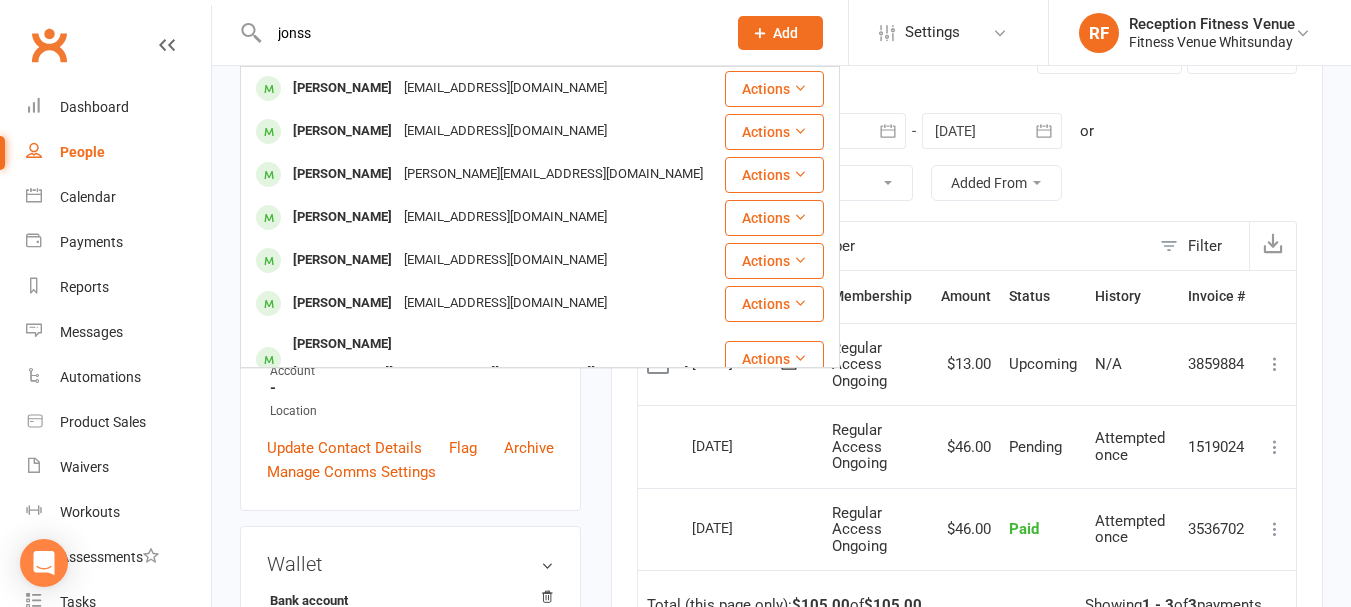 scroll, scrollTop: 44, scrollLeft: 0, axis: vertical 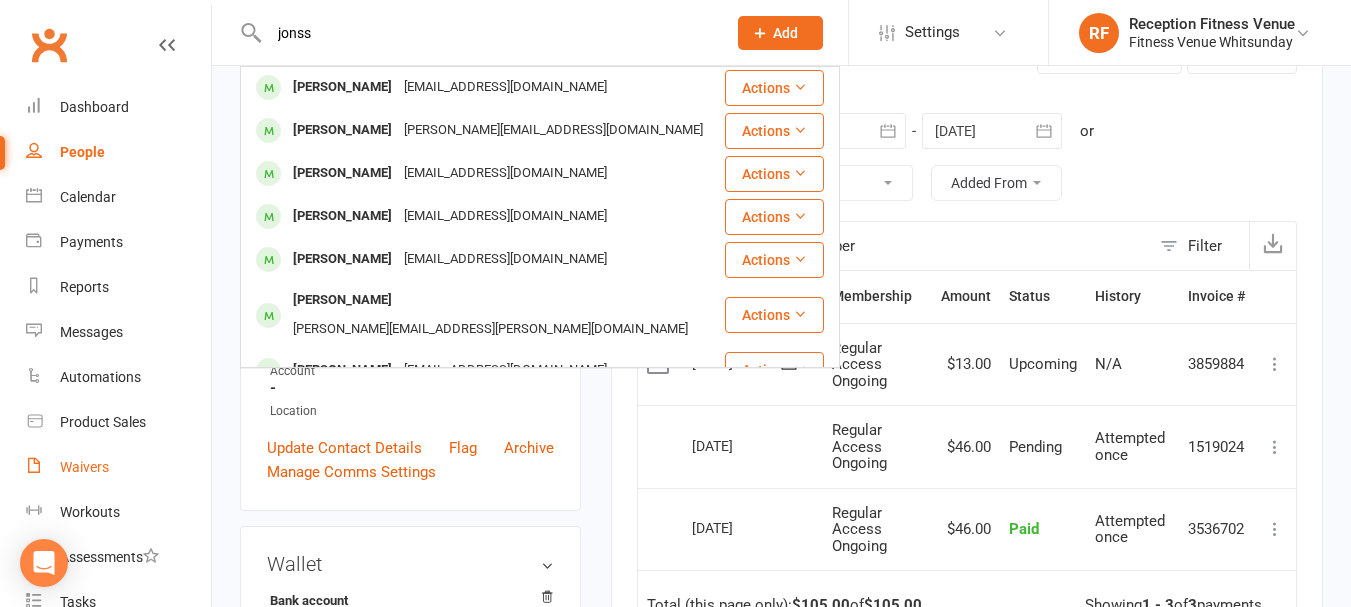 type on "jonss" 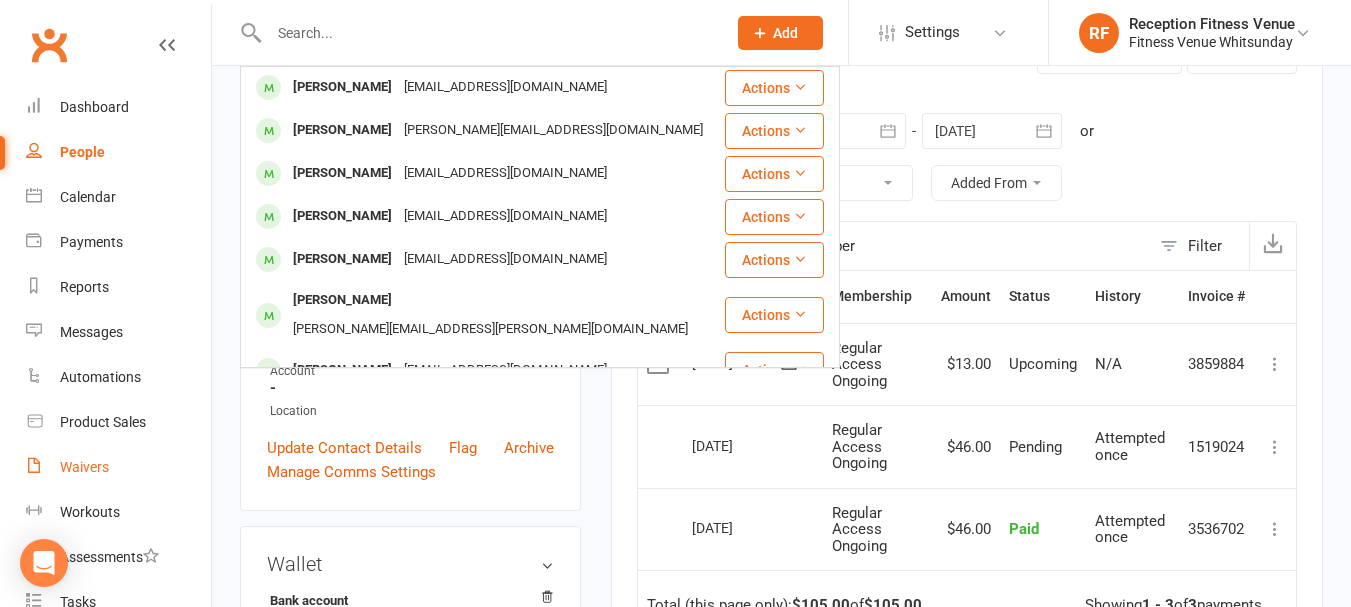 scroll, scrollTop: 0, scrollLeft: 0, axis: both 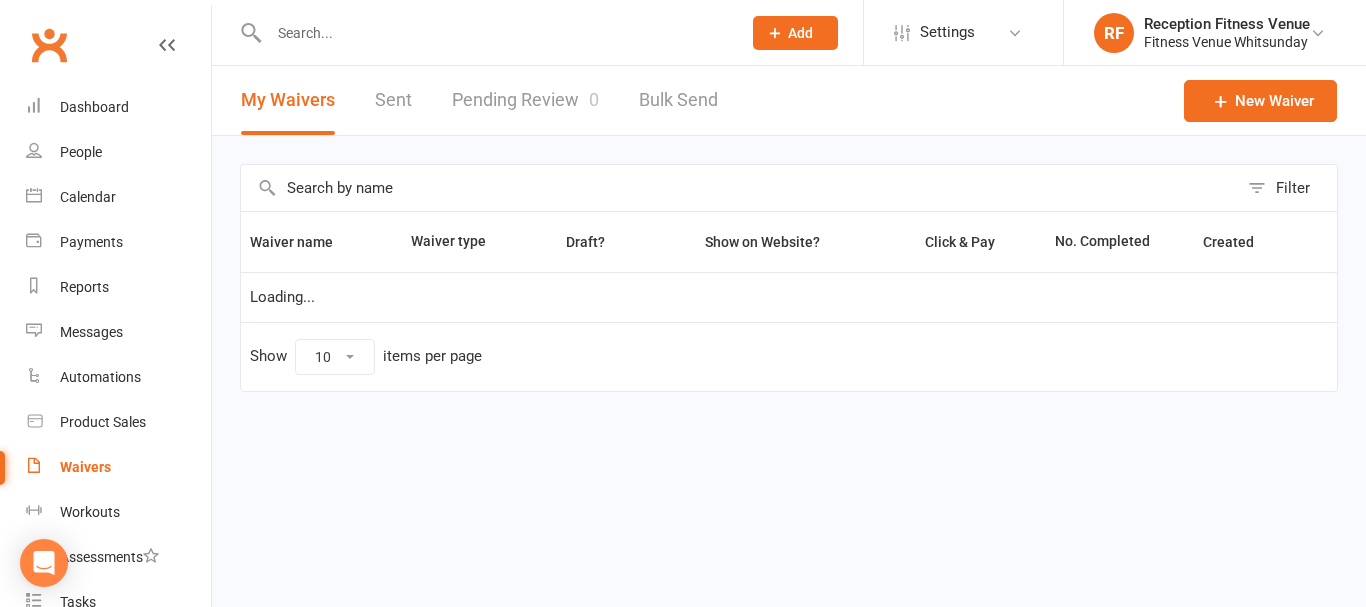 select on "50" 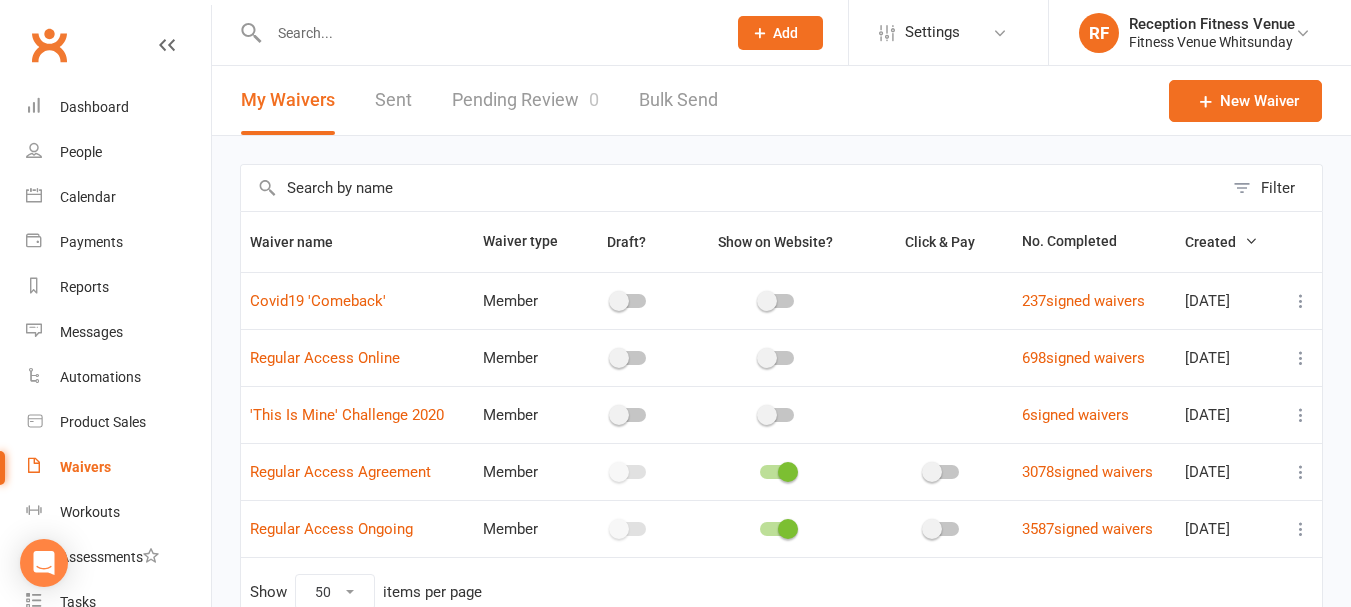 click on "Sent" at bounding box center [393, 100] 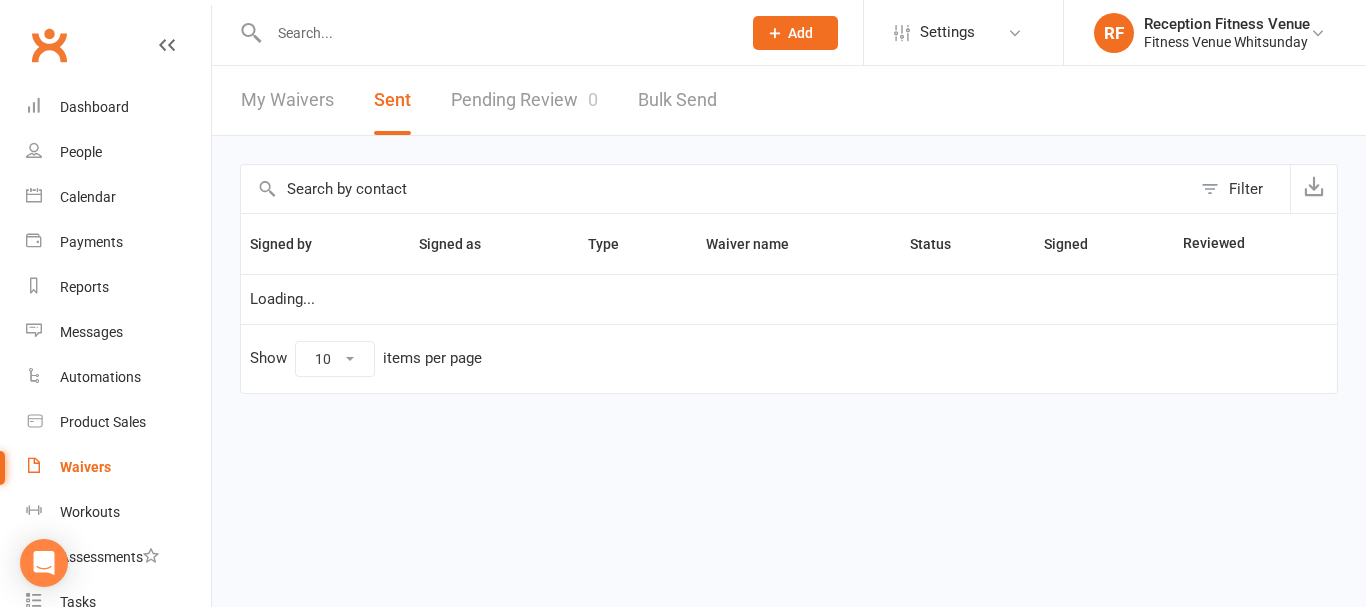 select on "100" 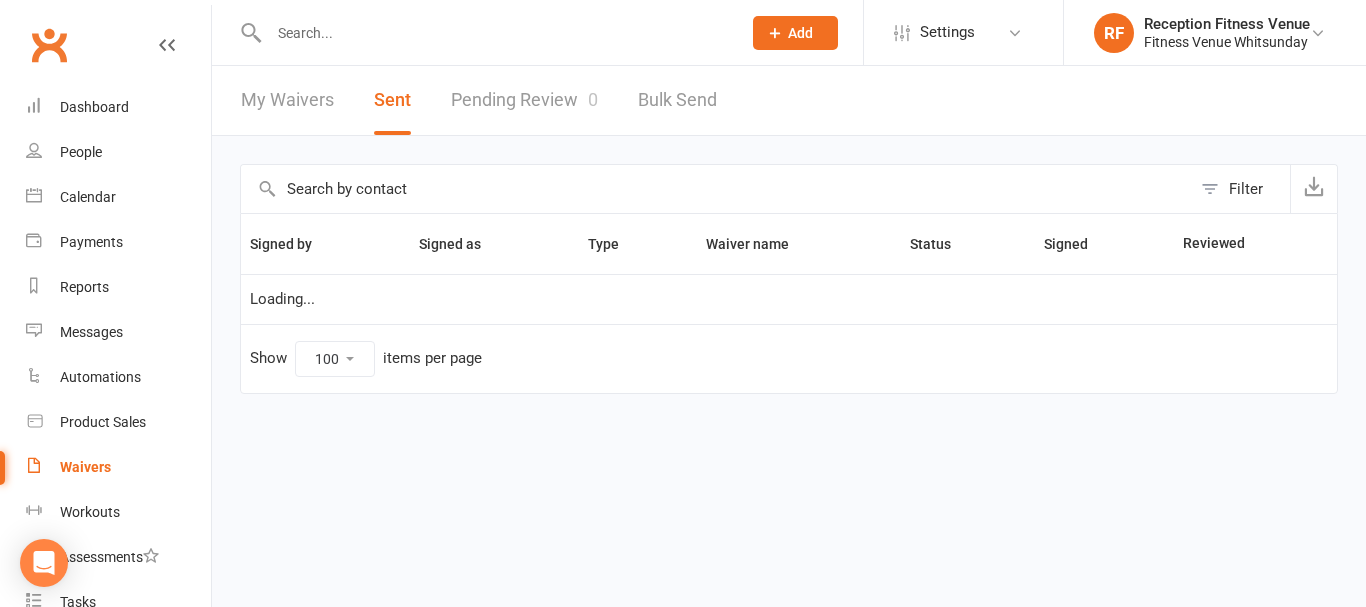 click at bounding box center (716, 189) 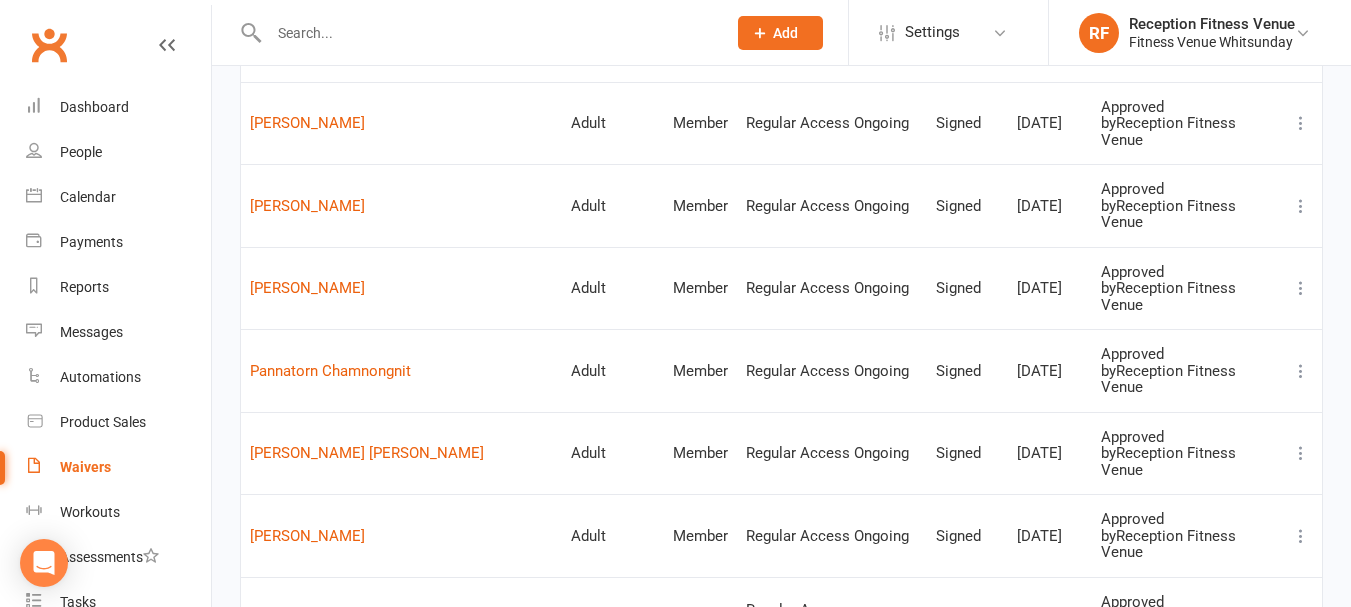 scroll, scrollTop: 0, scrollLeft: 0, axis: both 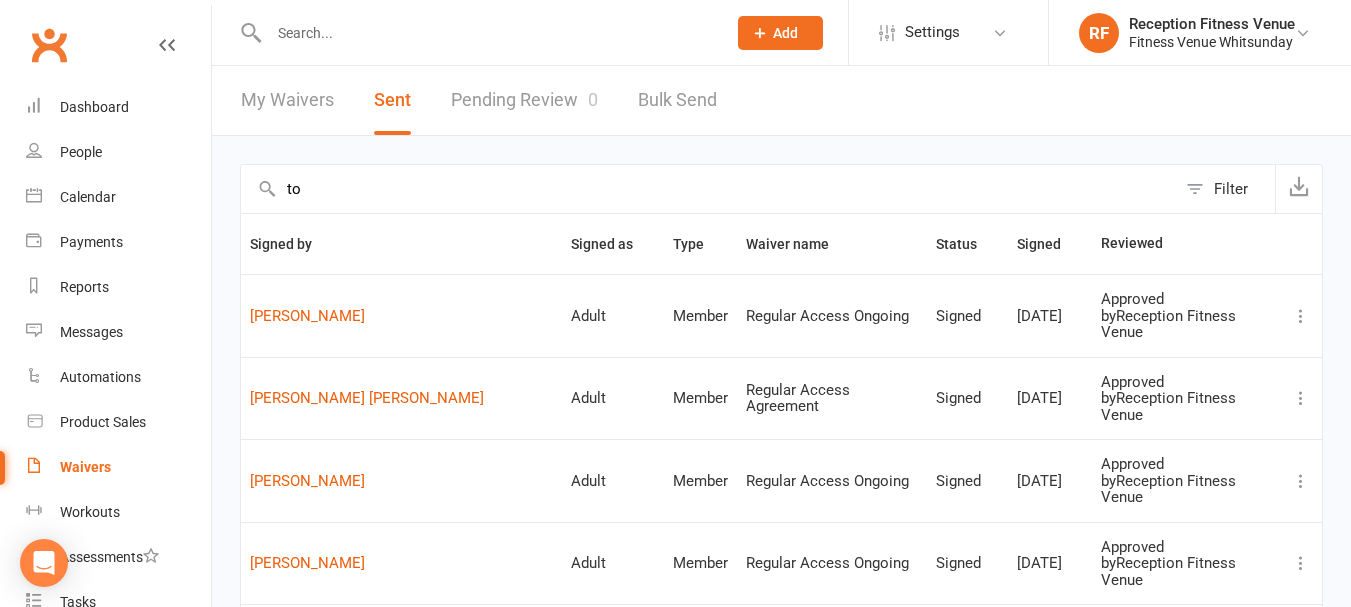type on "t" 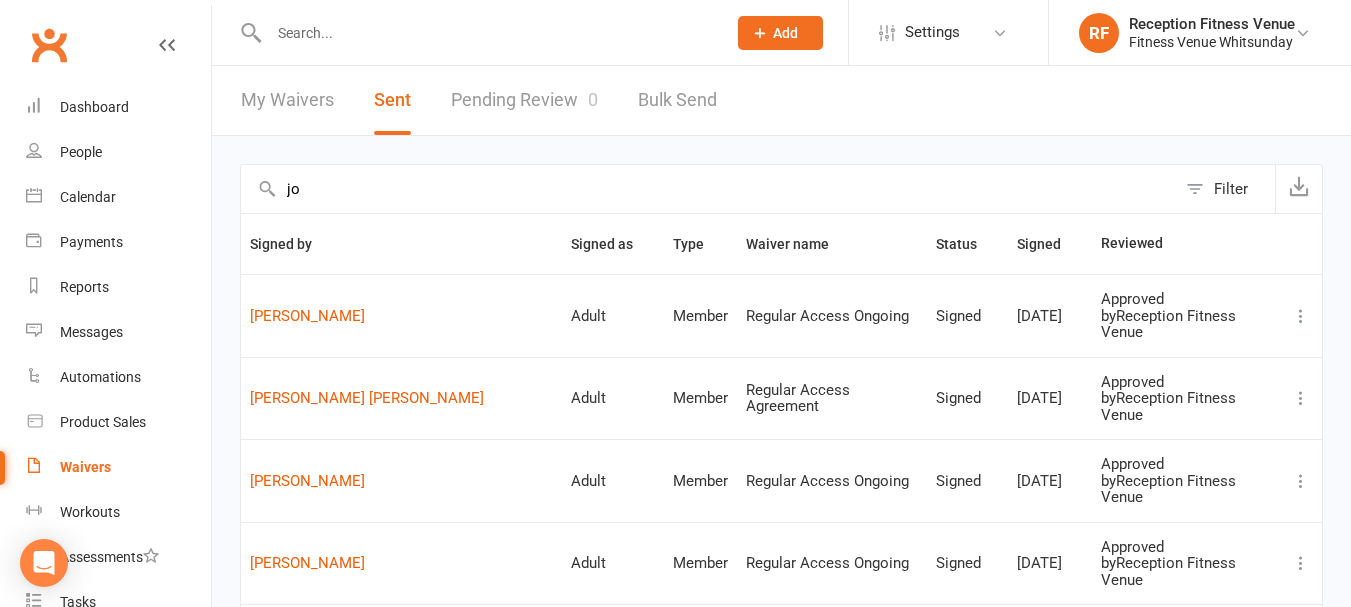 type on "j" 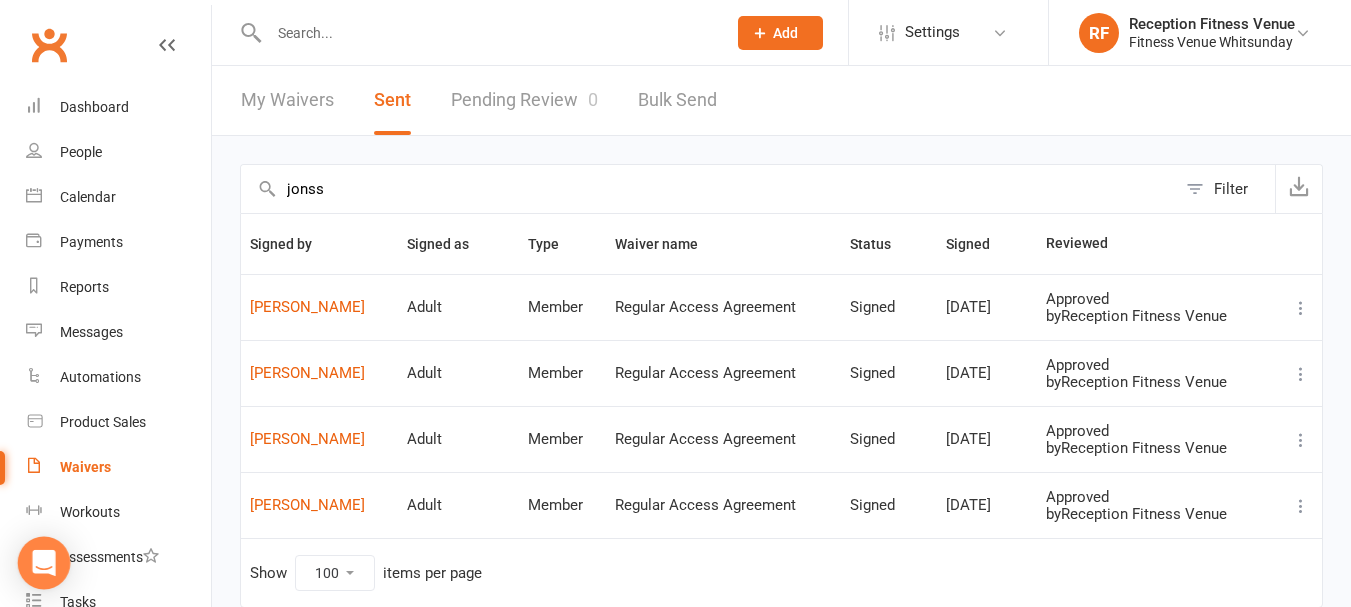 type on "jonss" 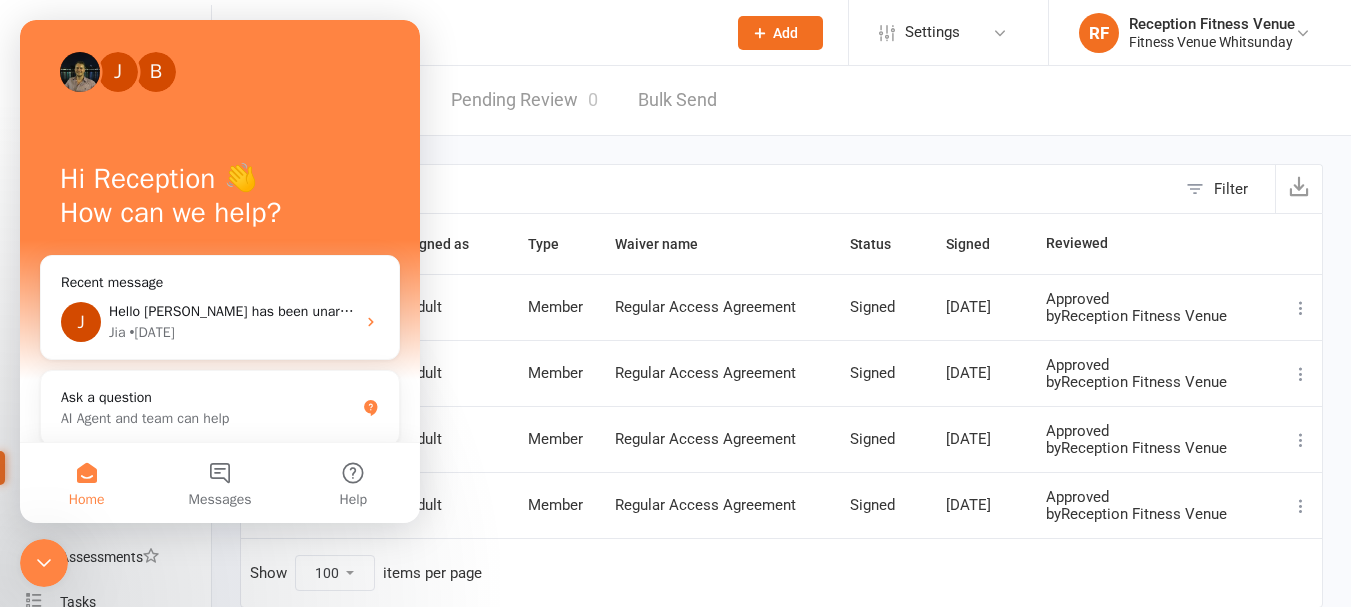 scroll, scrollTop: 0, scrollLeft: 0, axis: both 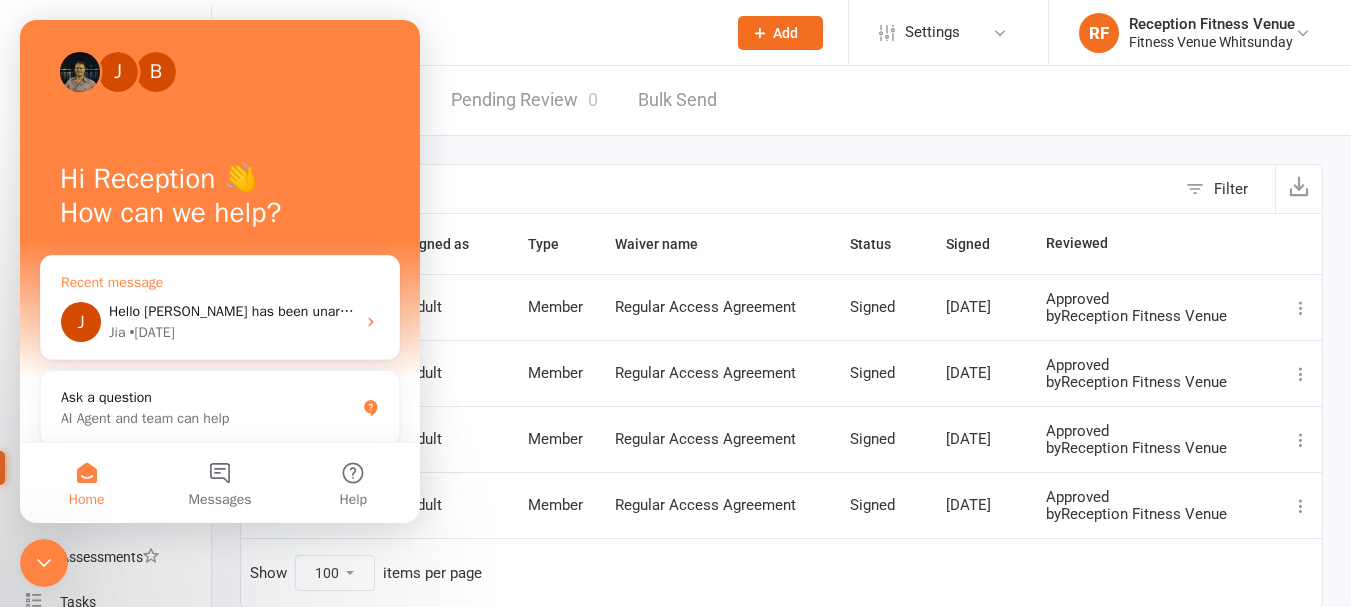 click on "Hello [PERSON_NAME] has been unarchived but I wasn't able to locate  [PERSON_NAME]." at bounding box center (381, 311) 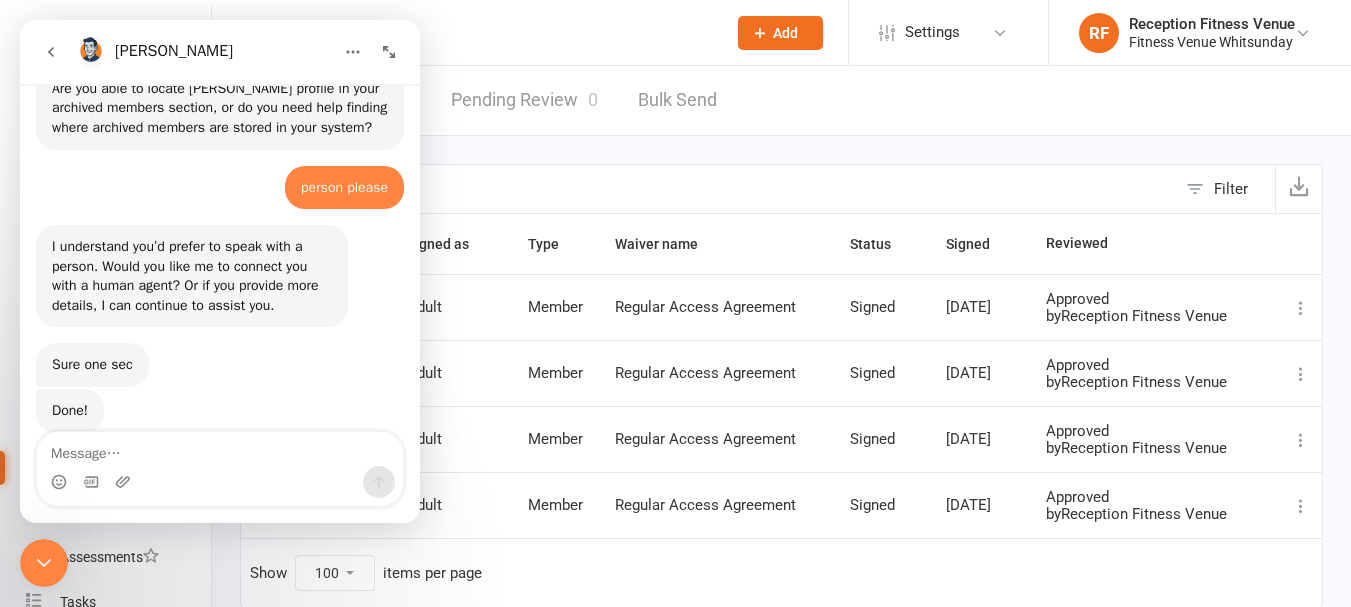 scroll, scrollTop: 578, scrollLeft: 0, axis: vertical 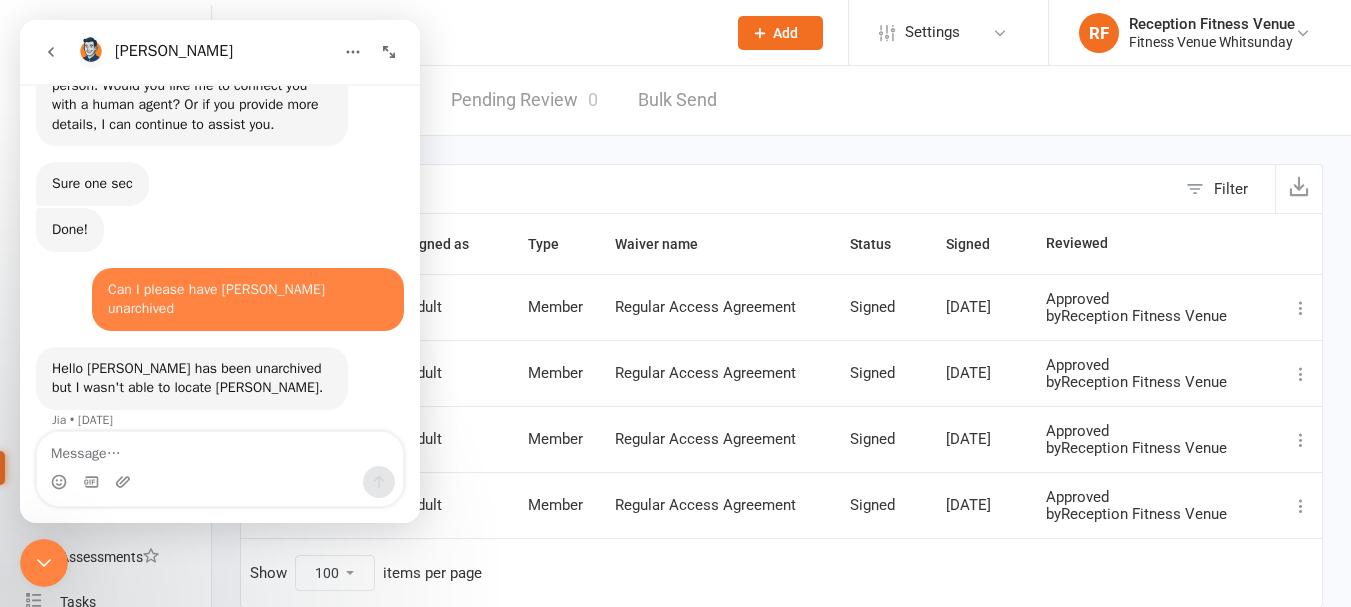click at bounding box center (220, 449) 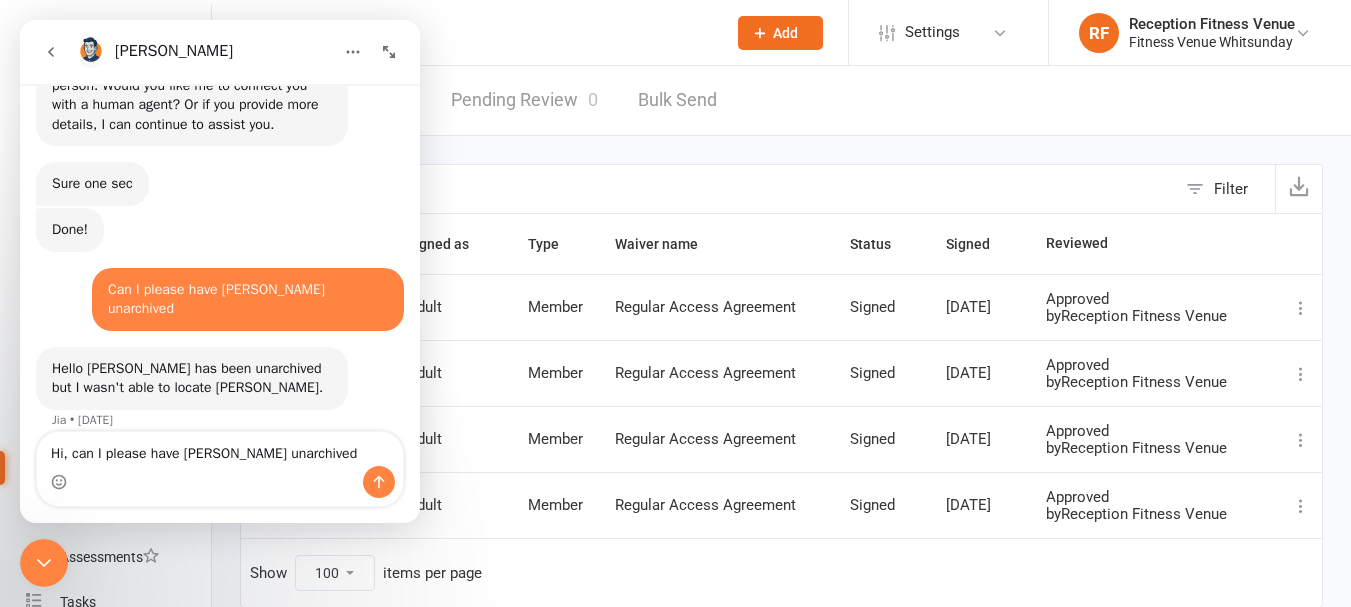 type on "Hi, can I please have [PERSON_NAME] unarchived" 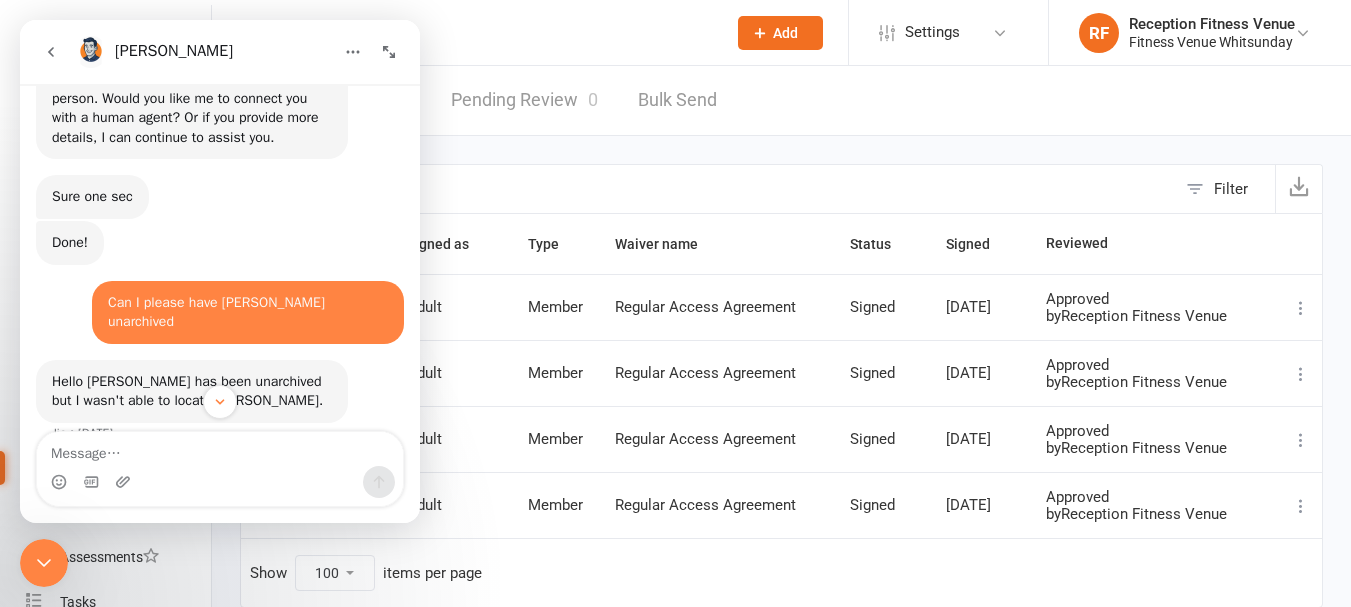 scroll, scrollTop: 692, scrollLeft: 0, axis: vertical 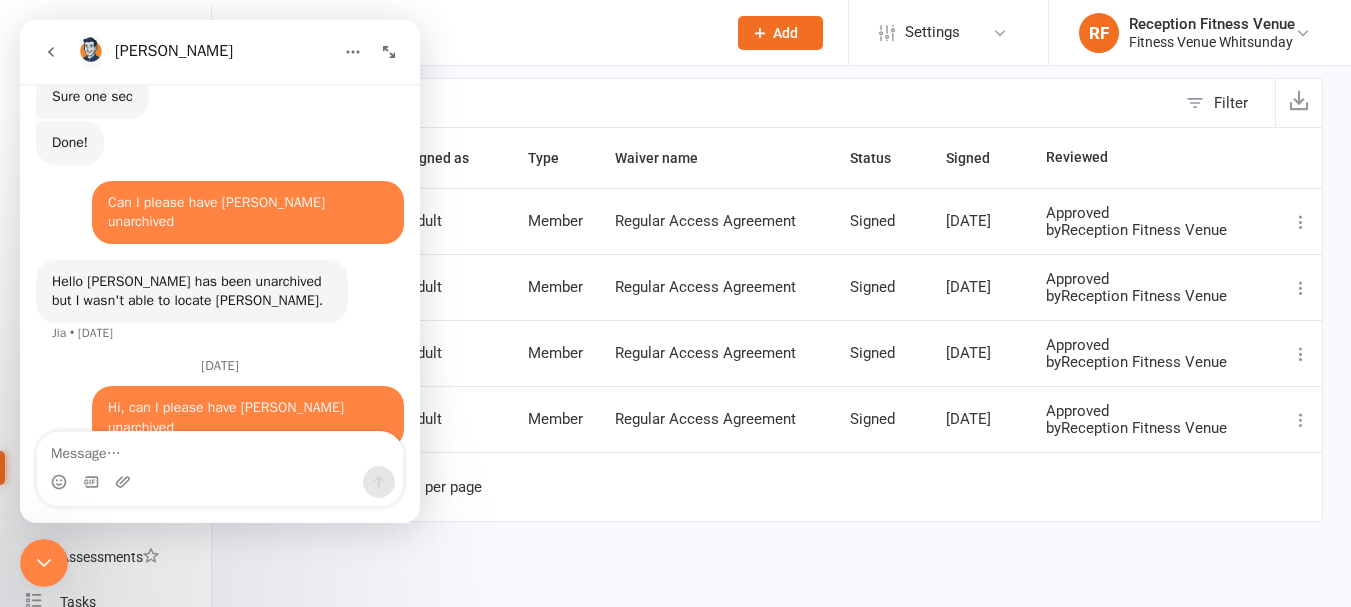 click 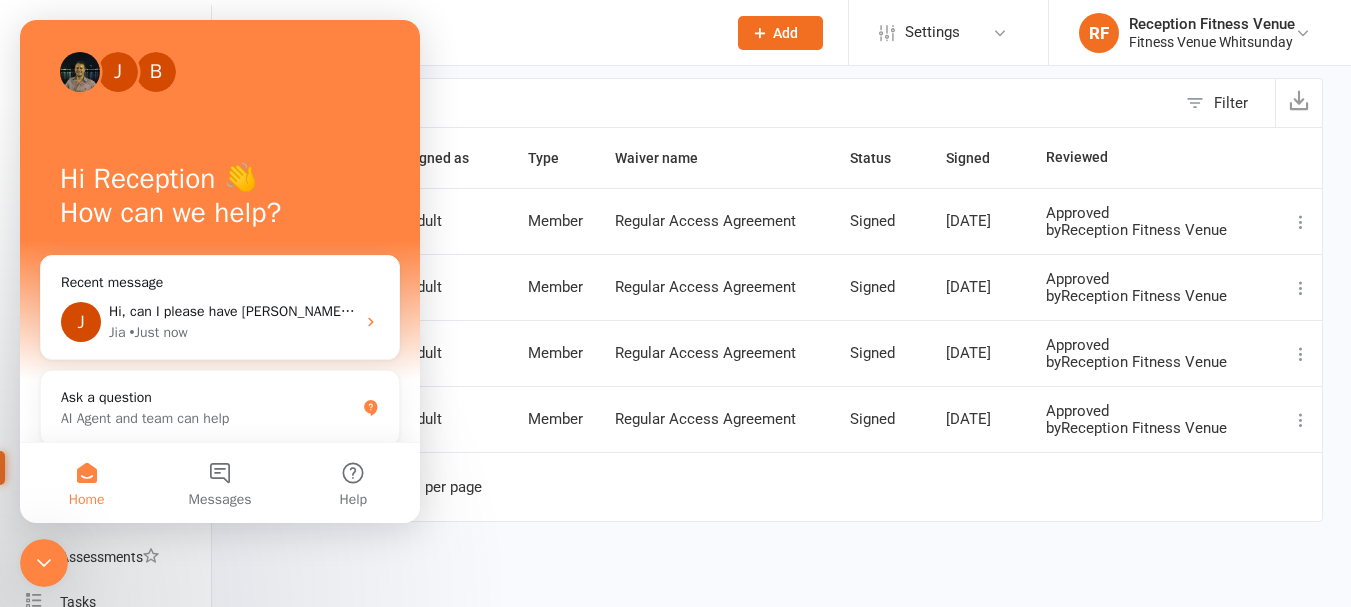 scroll, scrollTop: 0, scrollLeft: 0, axis: both 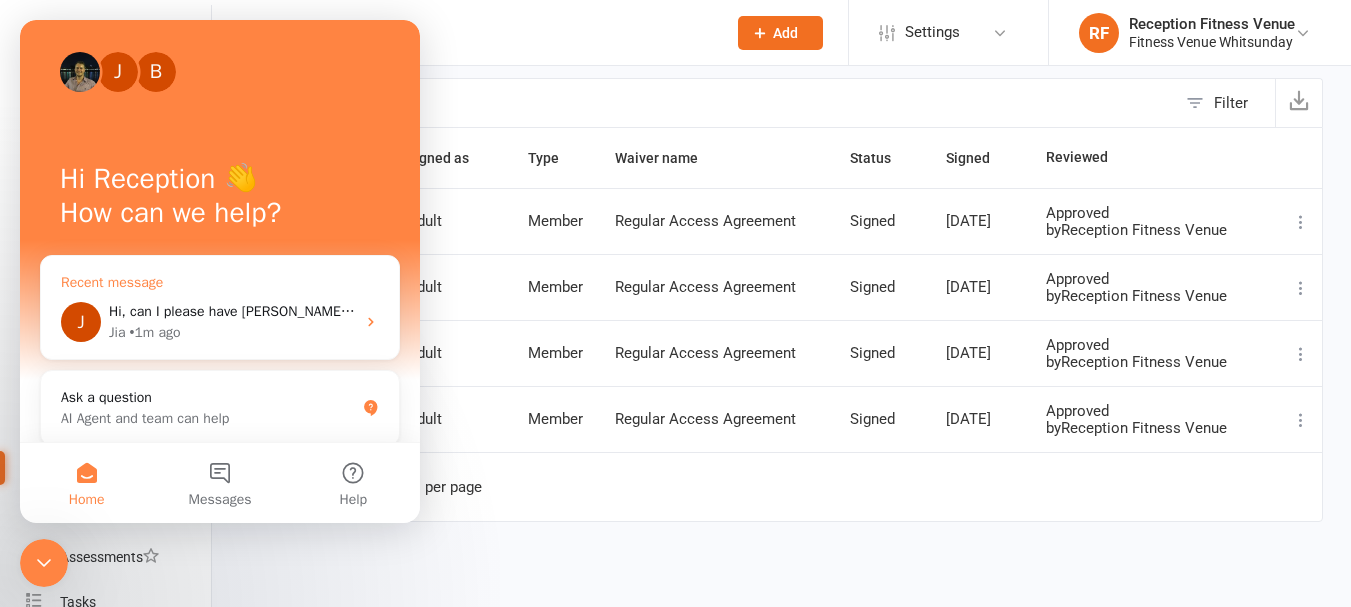 click on "Hi, can I please have [PERSON_NAME] unarchived" at bounding box center (262, 311) 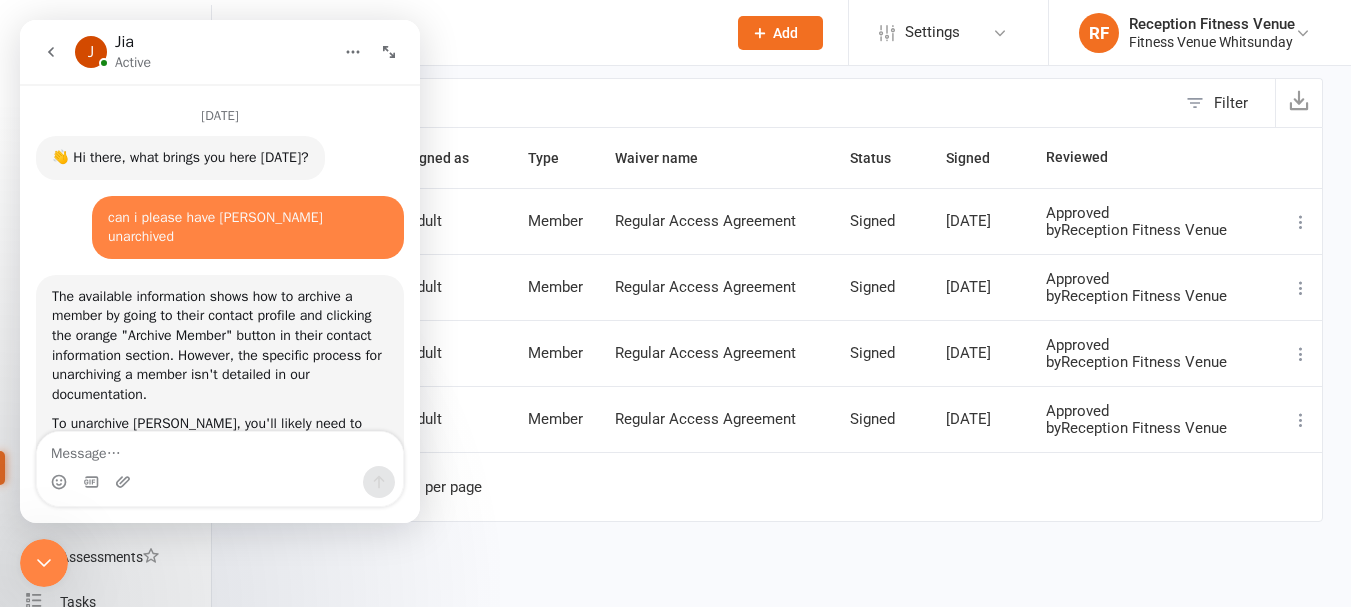 scroll, scrollTop: 0, scrollLeft: 0, axis: both 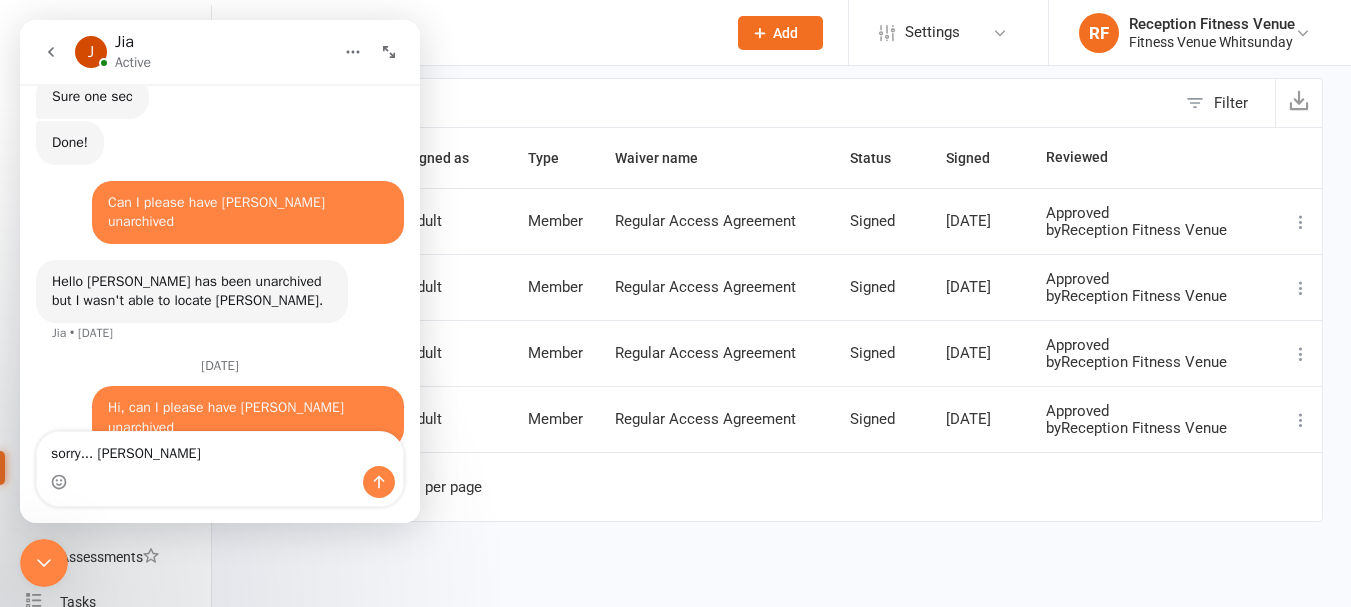 click on "sorry... [PERSON_NAME]" at bounding box center [220, 449] 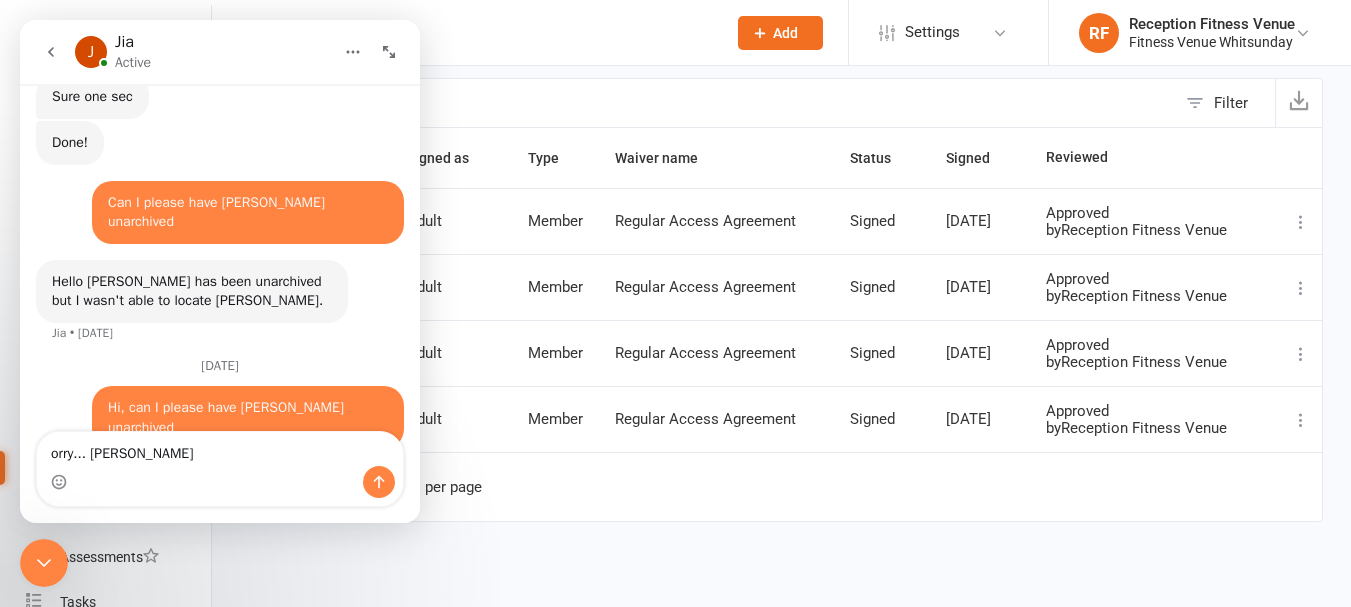 type on "Sorry... [PERSON_NAME]" 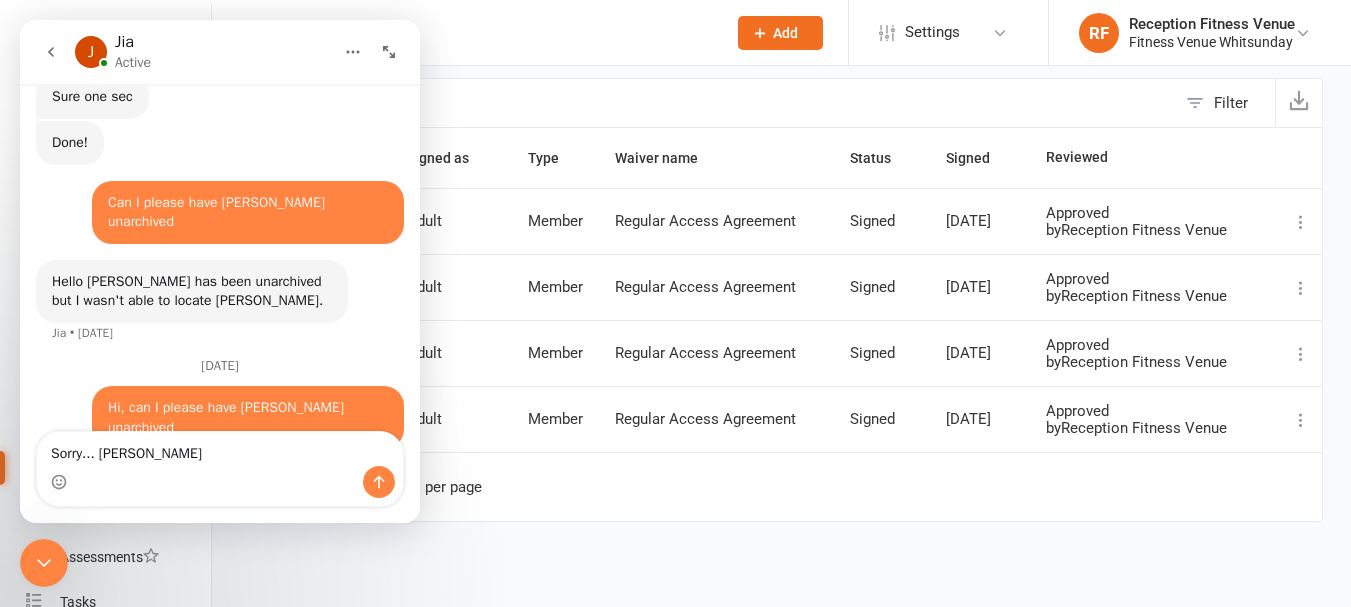 type 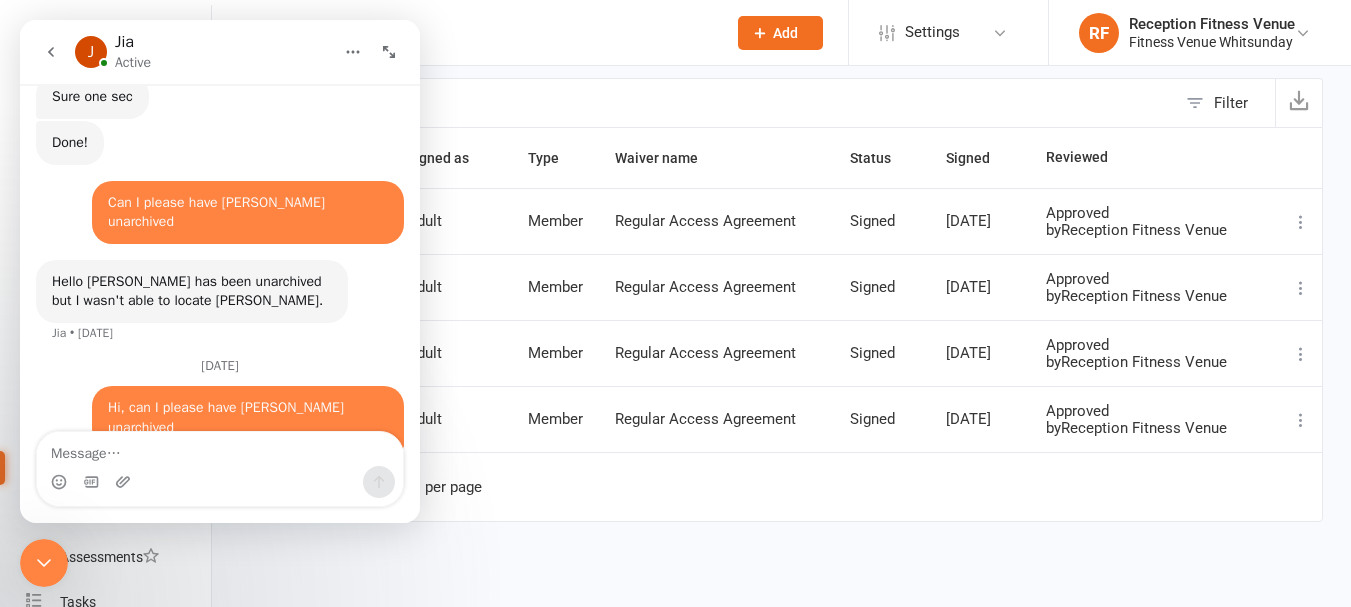scroll, scrollTop: 738, scrollLeft: 0, axis: vertical 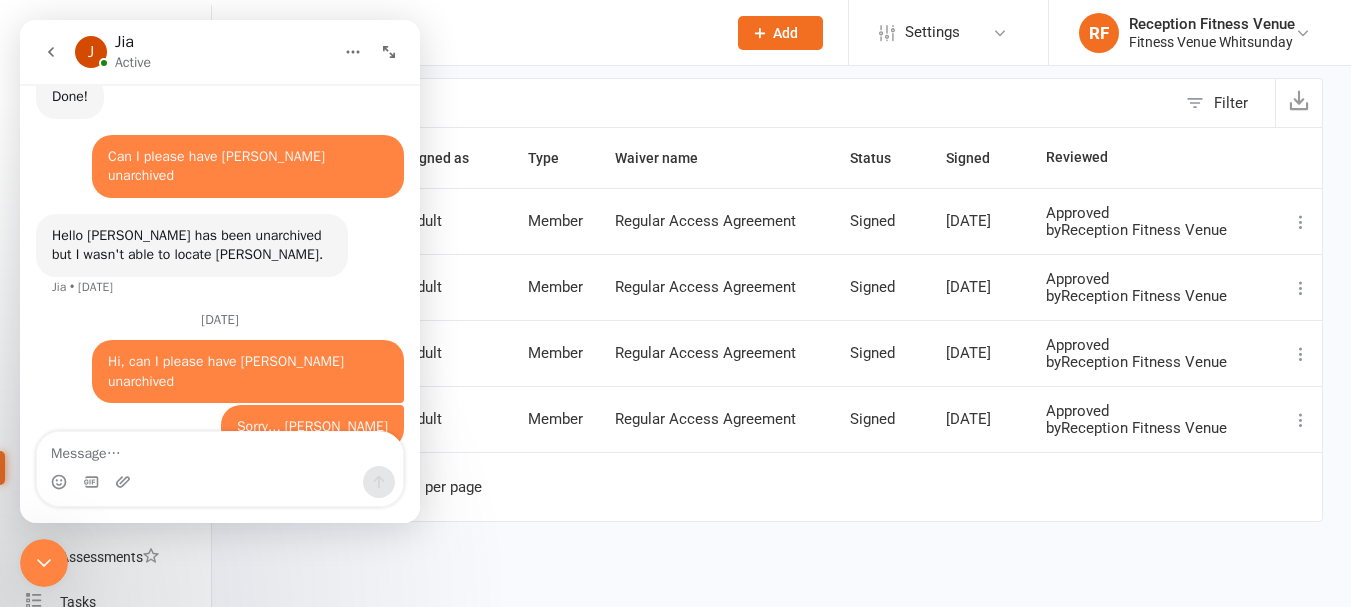 click 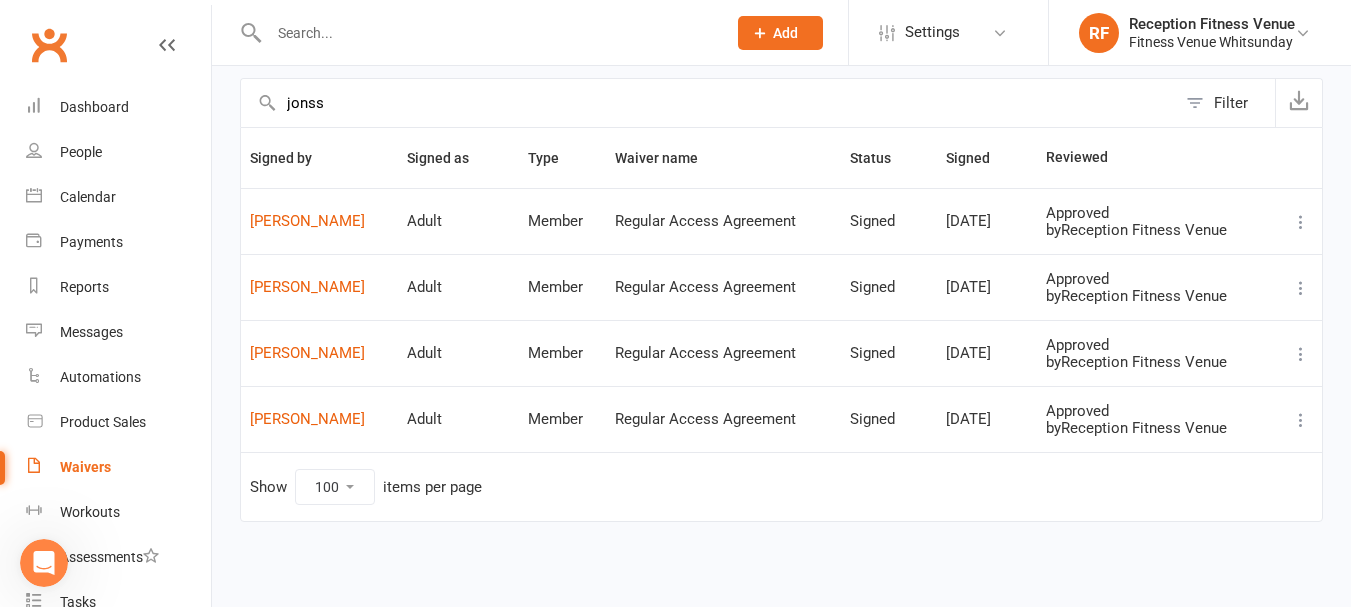 scroll, scrollTop: 0, scrollLeft: 0, axis: both 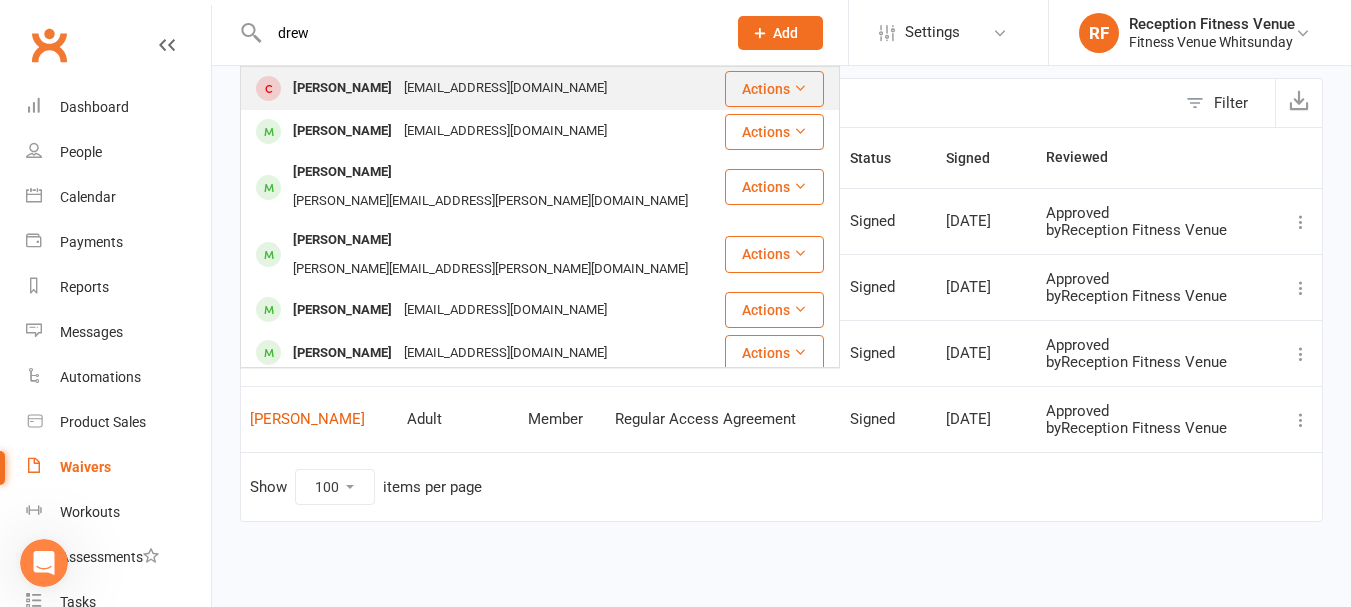 type on "drew" 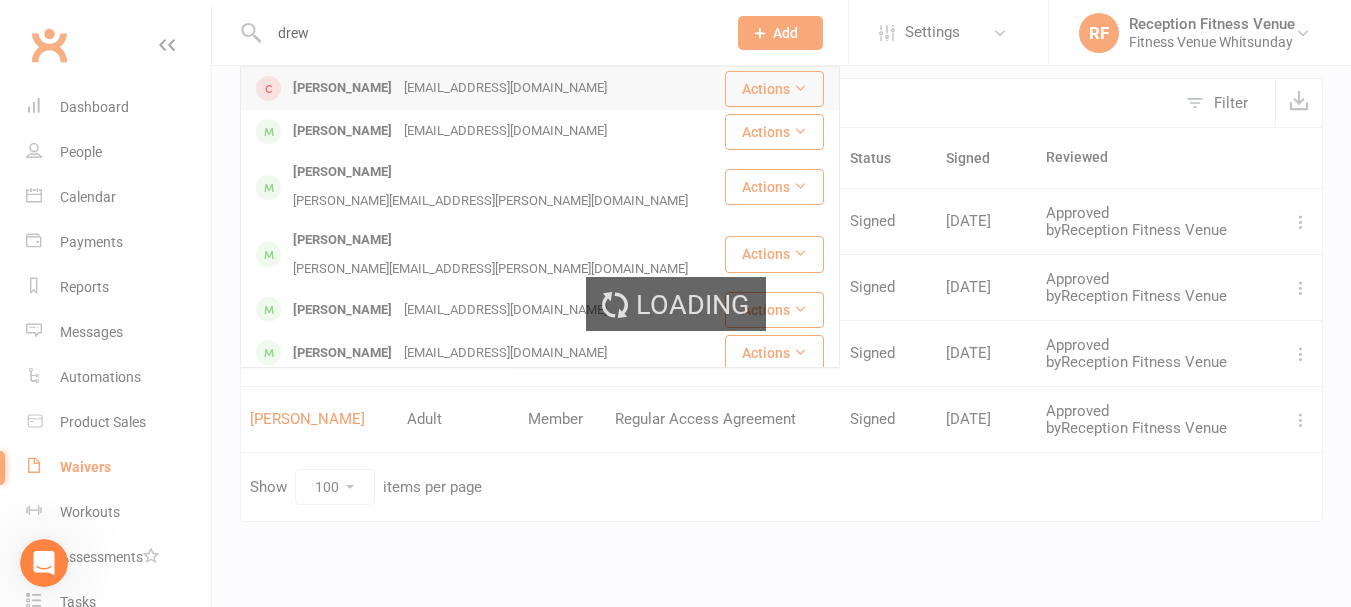 type 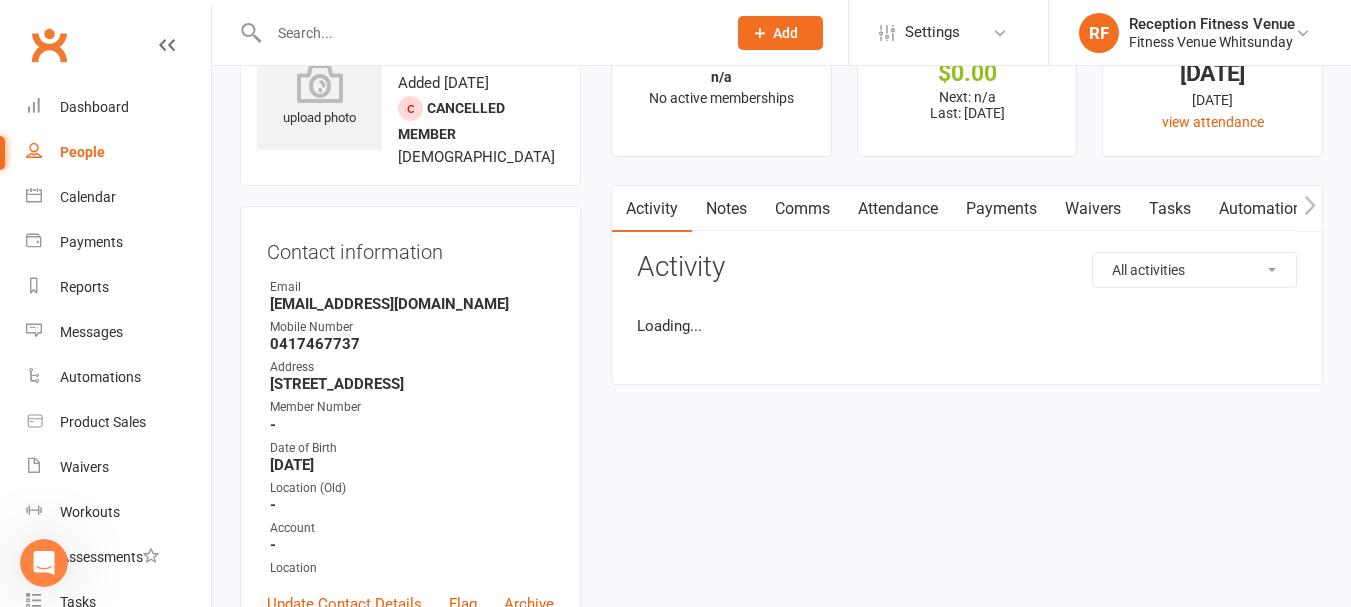 scroll, scrollTop: 0, scrollLeft: 0, axis: both 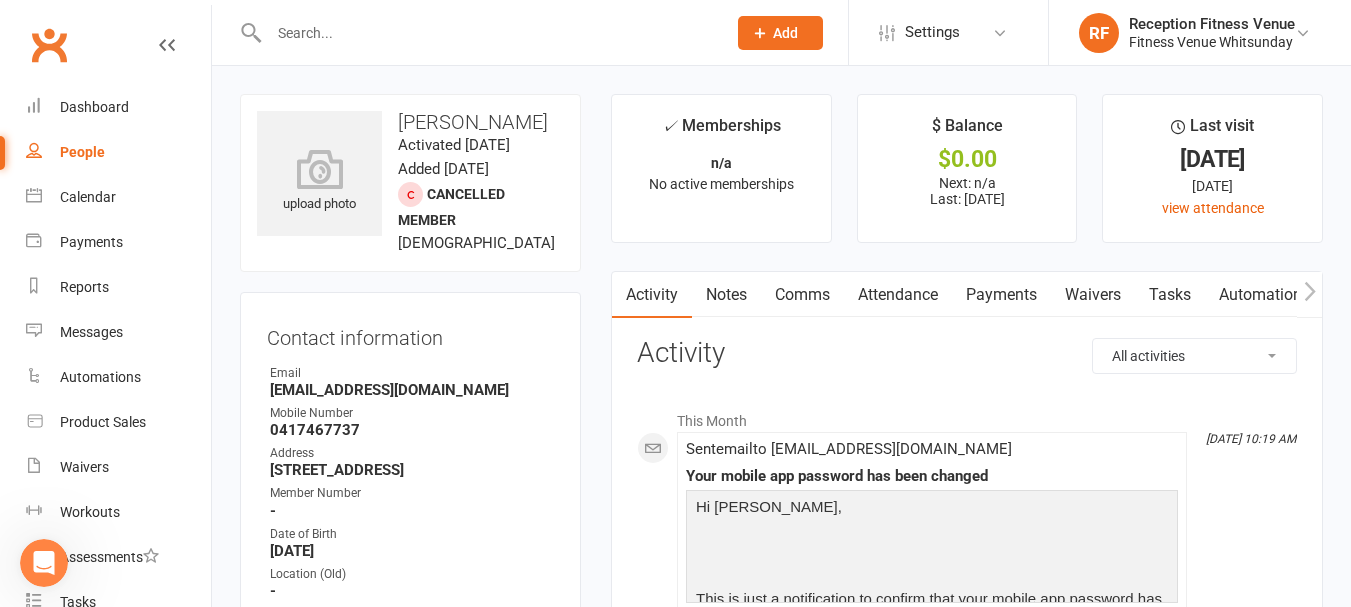 click on "[EMAIL_ADDRESS][DOMAIN_NAME]" at bounding box center (412, 390) 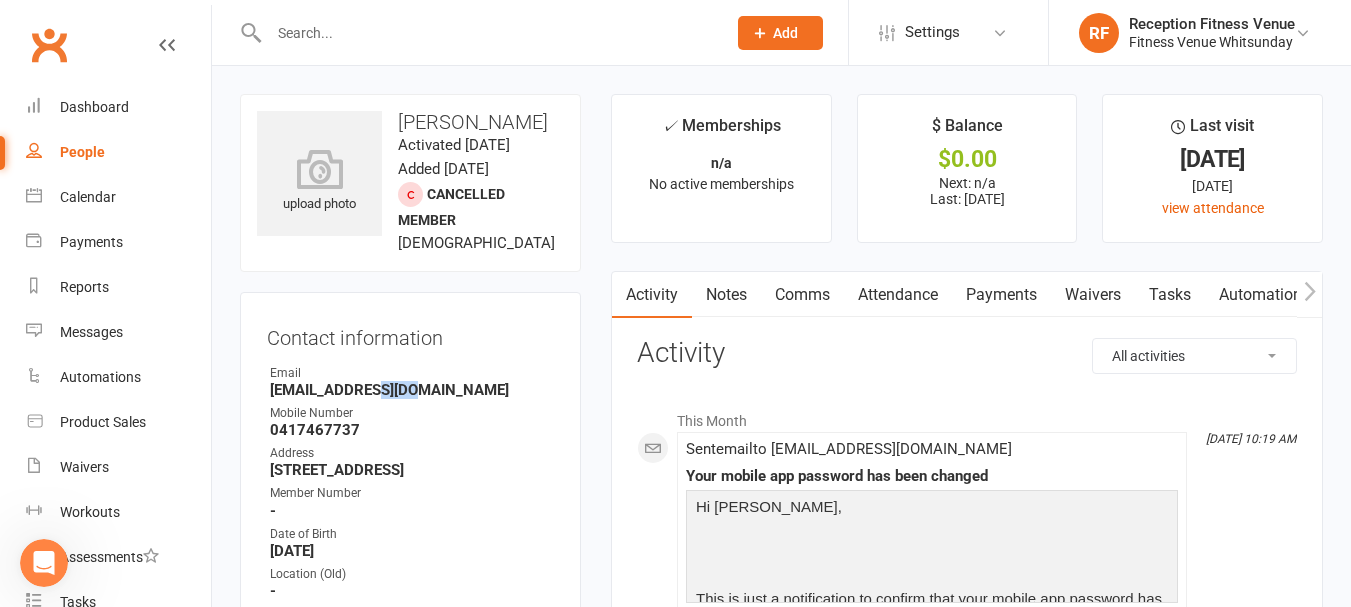 click on "[EMAIL_ADDRESS][DOMAIN_NAME]" at bounding box center [412, 390] 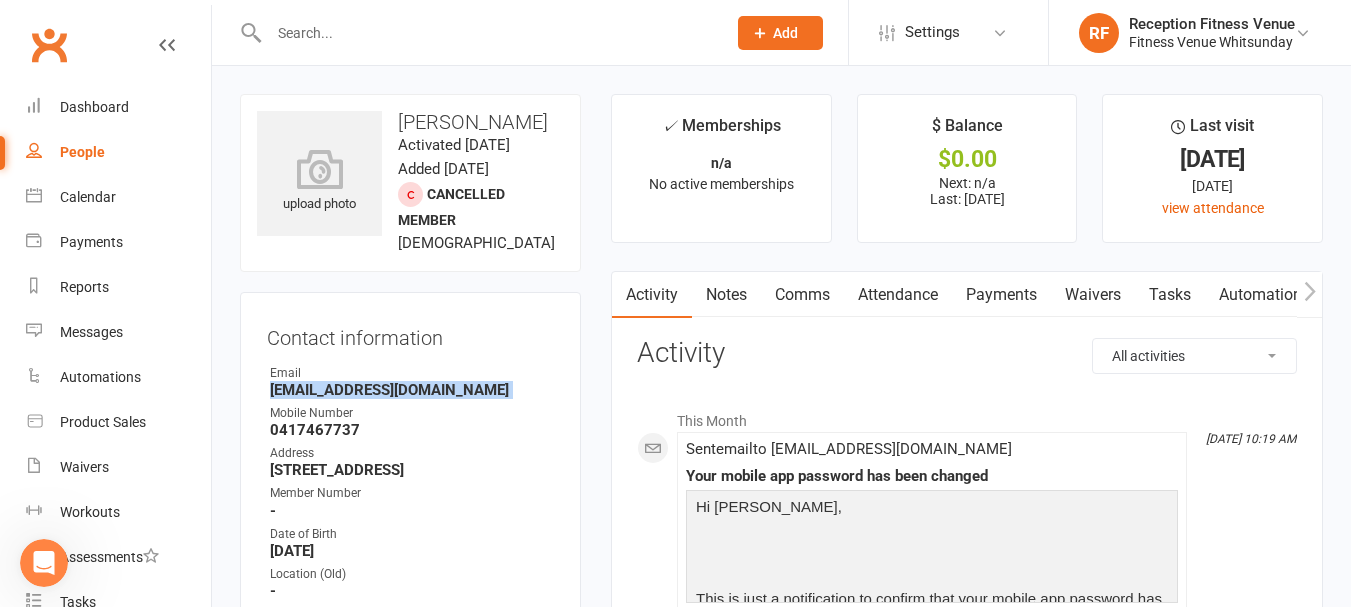click on "[EMAIL_ADDRESS][DOMAIN_NAME]" at bounding box center [412, 390] 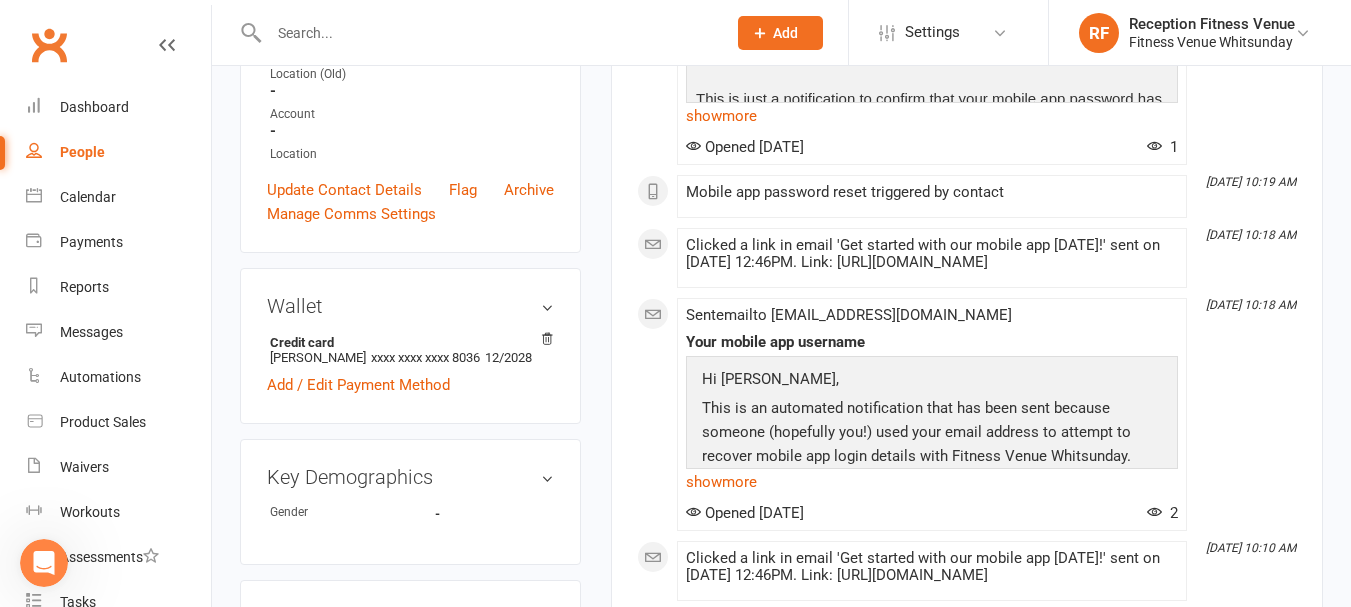 scroll, scrollTop: 700, scrollLeft: 0, axis: vertical 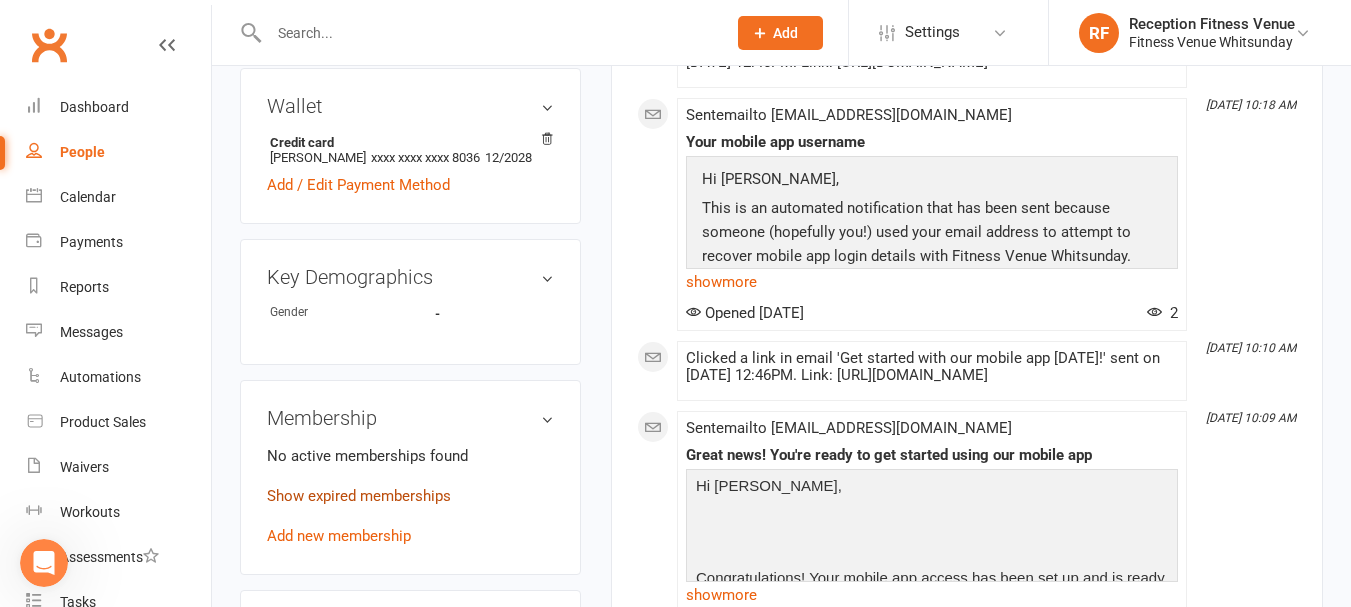 click on "Show expired memberships" at bounding box center [359, 496] 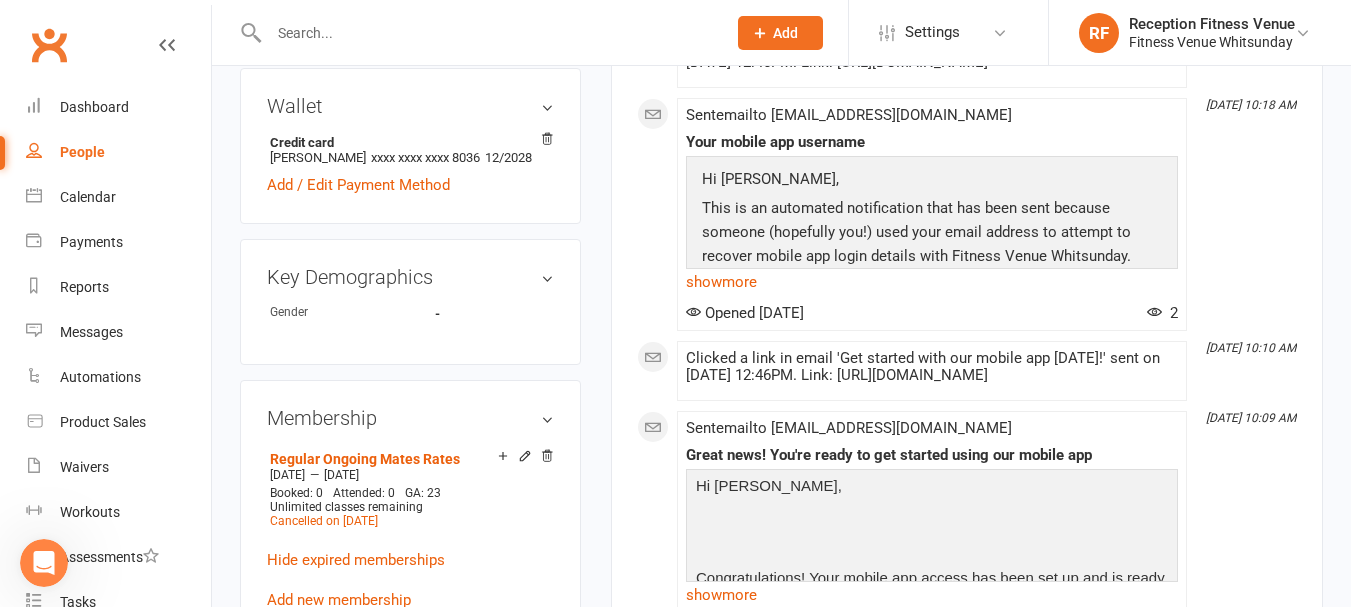scroll, scrollTop: 1000, scrollLeft: 0, axis: vertical 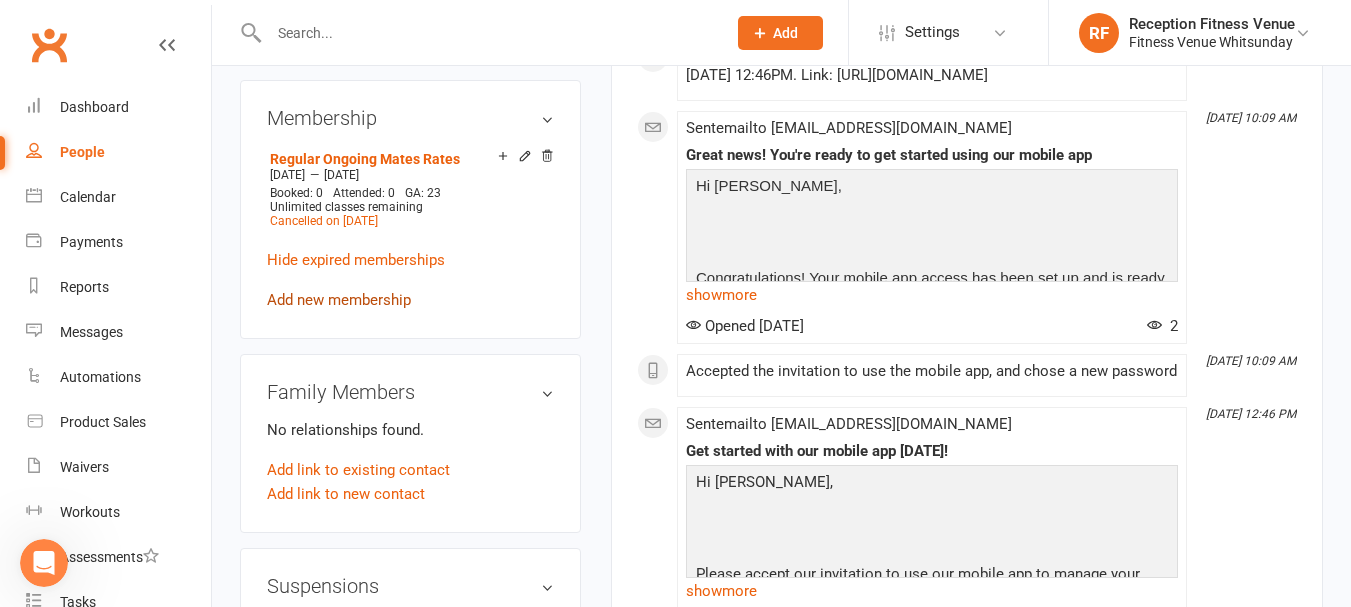 click on "Add new membership" at bounding box center (339, 300) 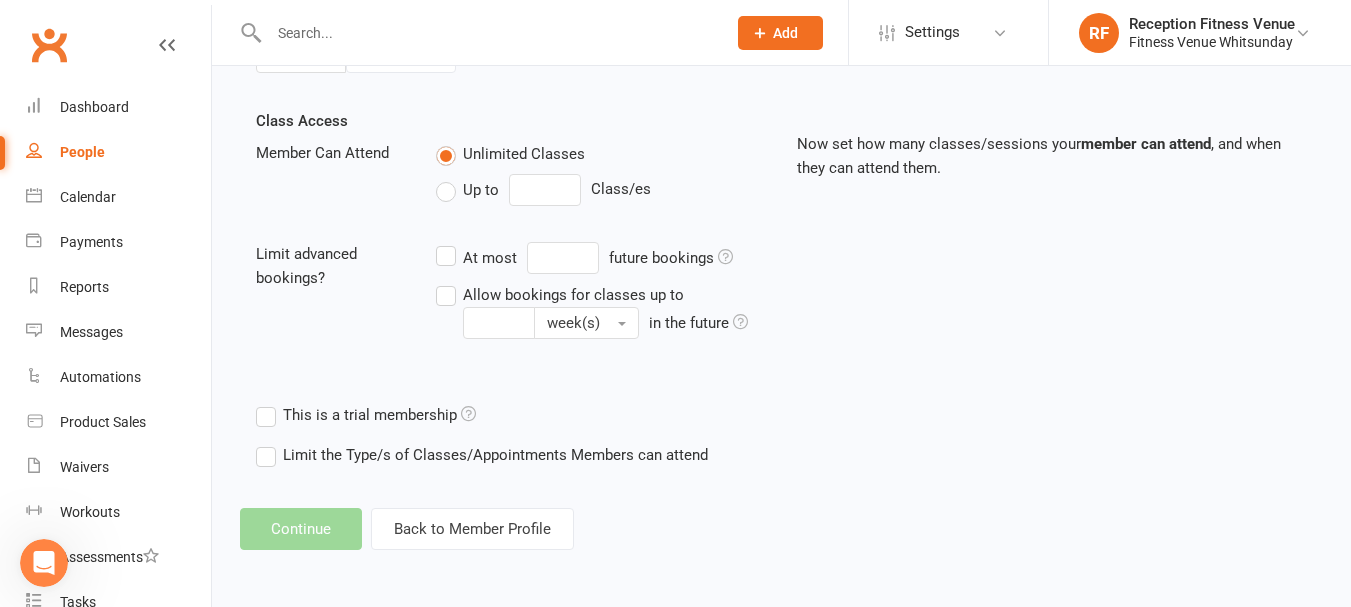 scroll, scrollTop: 0, scrollLeft: 0, axis: both 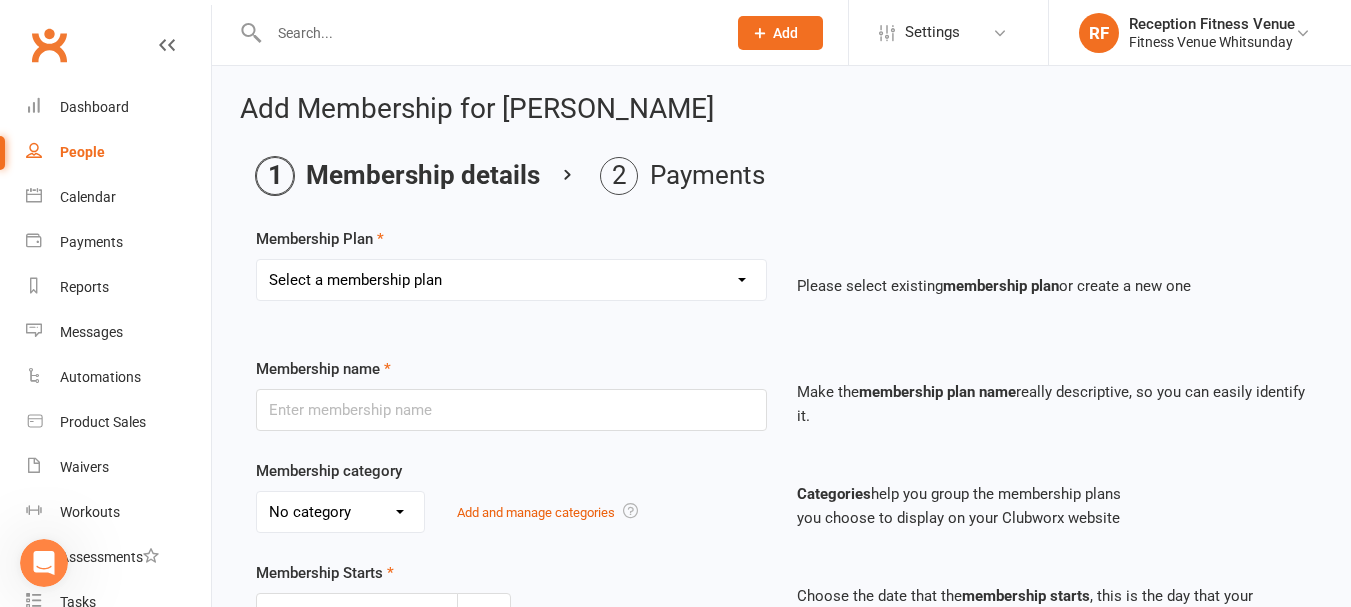 click on "Select a membership plan Create new Membership Plan Regular Access Ongoing Regular Ongoing Mates Rates Base Rate 1 month Select Rate 1 Month 3 Months 6 Months 12 months 10 Pass 10 Pass Select 1 Week Workcover 8 Week Challenge FV Staff 1 Month Student Regular Kids Personal Training PAYG Student Ongoing Casual Attendance 10 Pass Student 5 Pass Infrared Sauna 1 Week Student 2 Weeks 6 Week Reset" at bounding box center (511, 280) 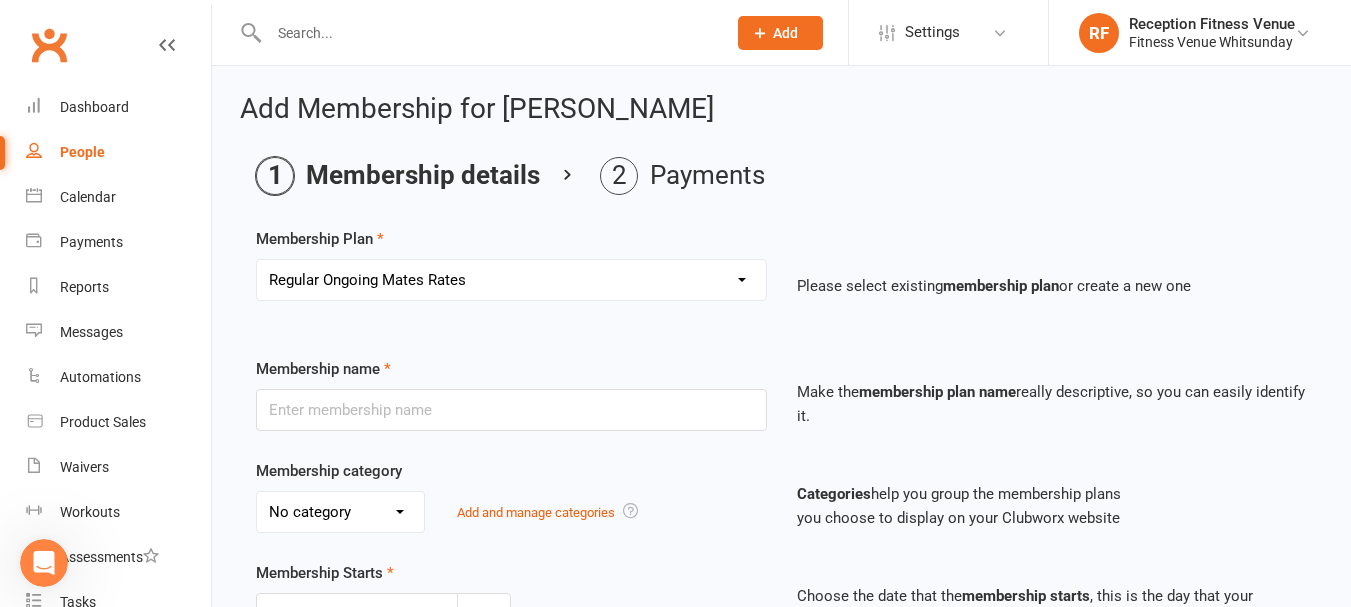 click on "Select a membership plan Create new Membership Plan Regular Access Ongoing Regular Ongoing Mates Rates Base Rate 1 month Select Rate 1 Month 3 Months 6 Months 12 months 10 Pass 10 Pass Select 1 Week Workcover 8 Week Challenge FV Staff 1 Month Student Regular Kids Personal Training PAYG Student Ongoing Casual Attendance 10 Pass Student 5 Pass Infrared Sauna 1 Week Student 2 Weeks 6 Week Reset" at bounding box center [511, 280] 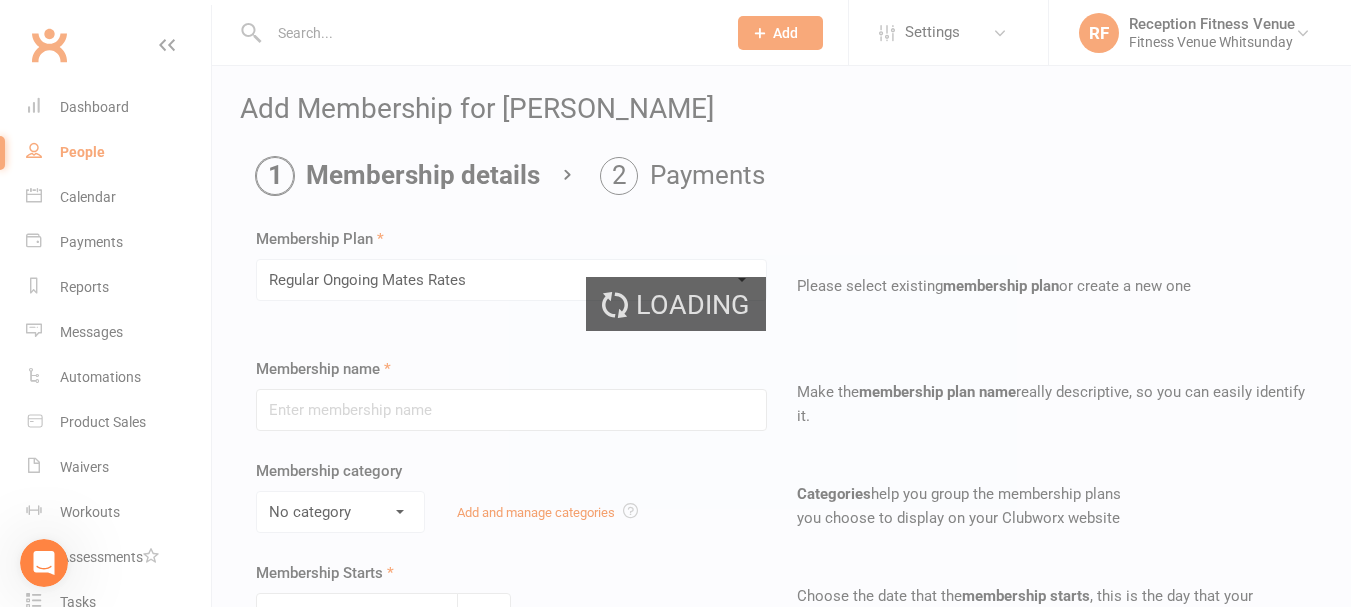 type on "Regular Ongoing Mates Rates" 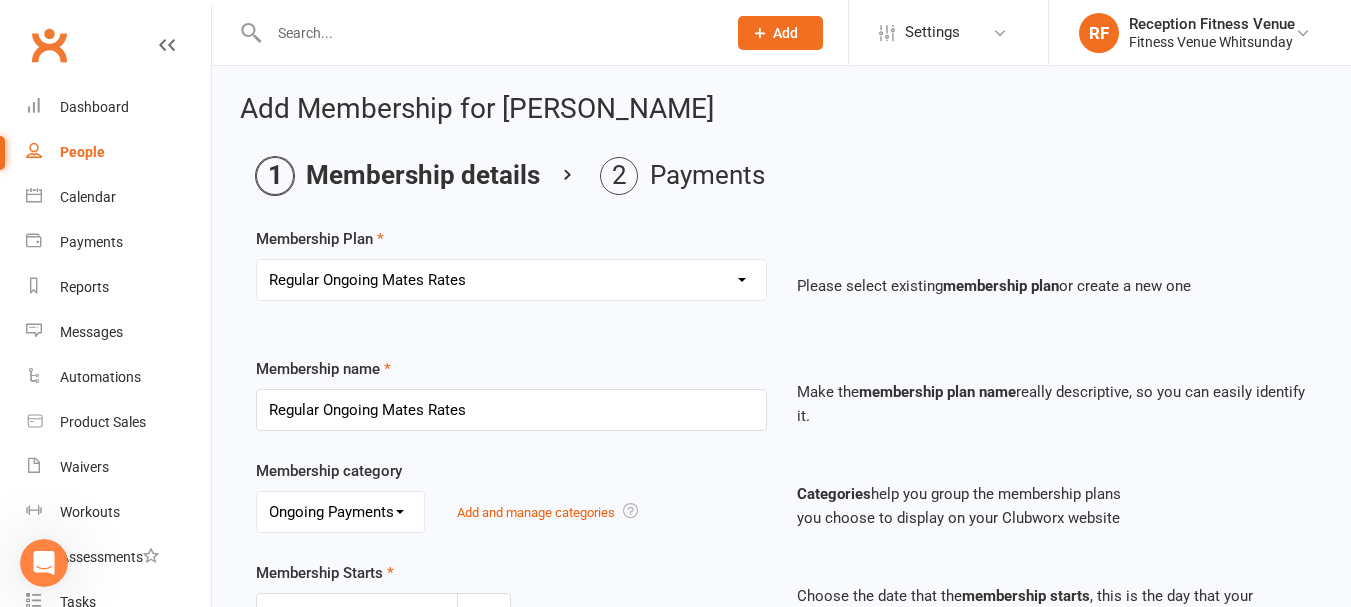 click on "Membership details Payments Membership Plan Select a membership plan Create new Membership Plan Regular Access Ongoing Regular Ongoing Mates Rates Base Rate 1 month Select Rate 1 Month 3 Months 6 Months 12 months 10 Pass 10 Pass Select 1 Week Workcover 8 Week Challenge FV Staff 1 Month Student Regular Kids Personal Training PAYG Student Ongoing Casual Attendance 10 Pass Student 5 Pass Infrared Sauna 1 Week Student 2 Weeks 6 Week Reset Please select existing  membership plan  or create a new one Membership name Regular Ongoing Mates Rates Make the  membership plan name  really descriptive, so you can easily identify it. Membership category No category General Ongoing Payments Pay as you Go Add and manage categories   Categories  help you group the membership plans you choose to display on your Clubworx website Membership Starts [DATE]
[DATE]
Sun Mon Tue Wed Thu Fri Sat
27
29
30 01" at bounding box center (781, 648) 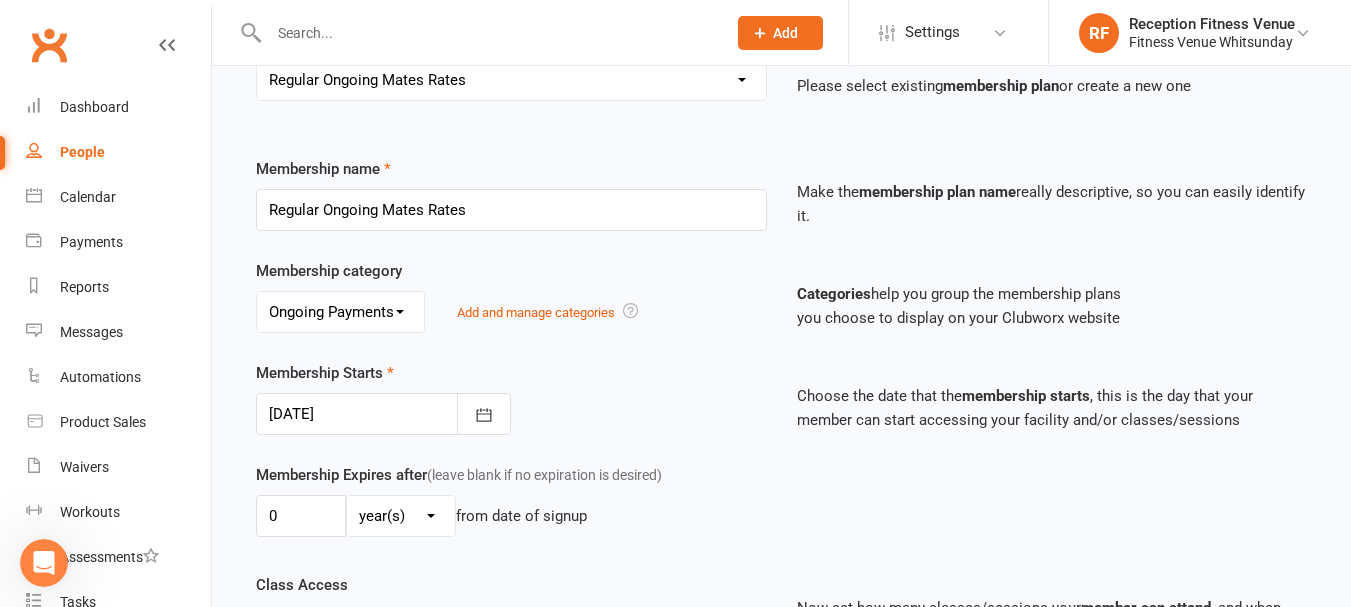 scroll, scrollTop: 664, scrollLeft: 0, axis: vertical 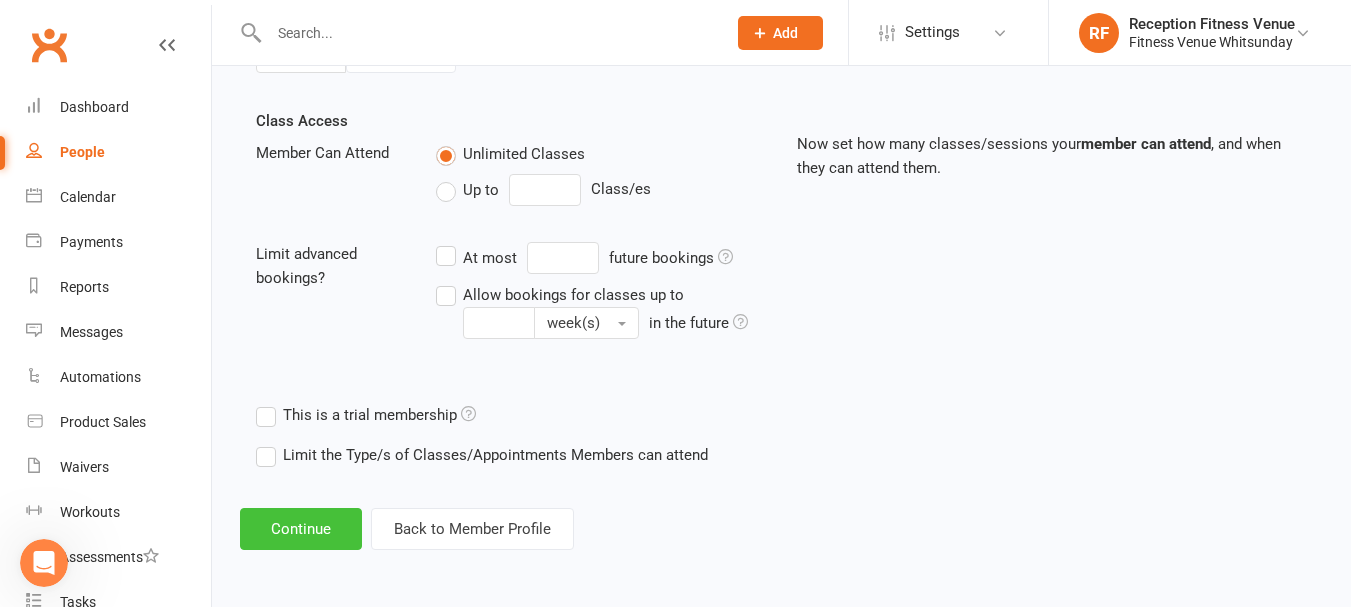 click on "Continue" at bounding box center [301, 529] 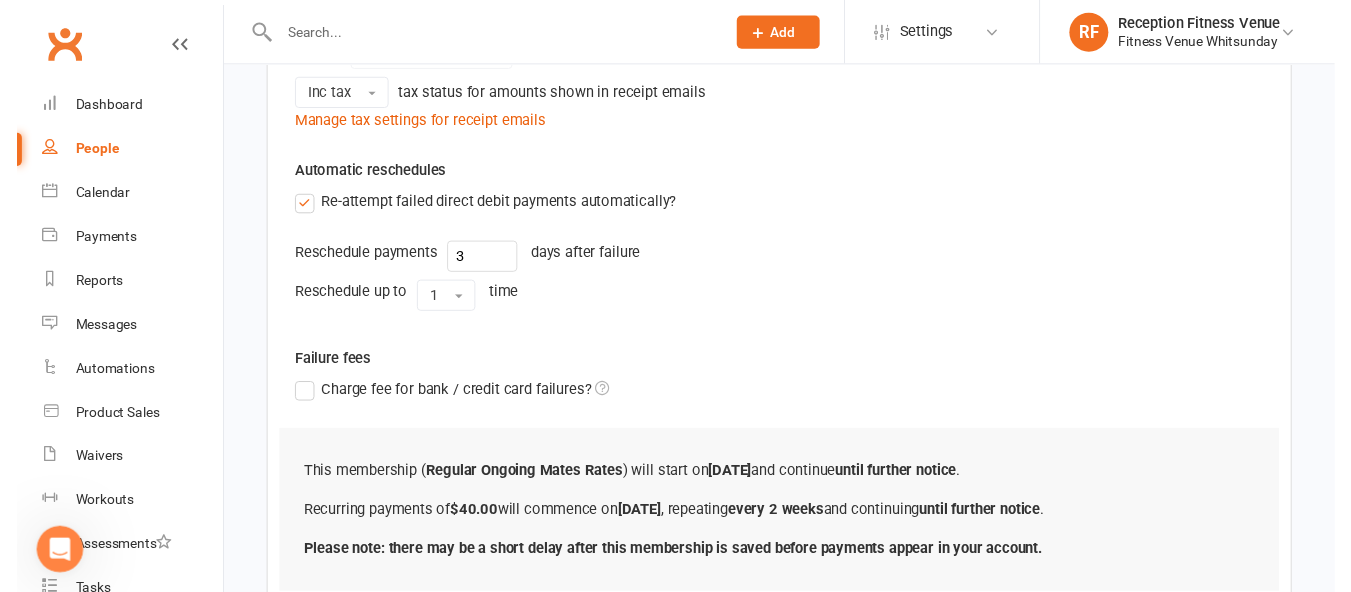 scroll, scrollTop: 847, scrollLeft: 0, axis: vertical 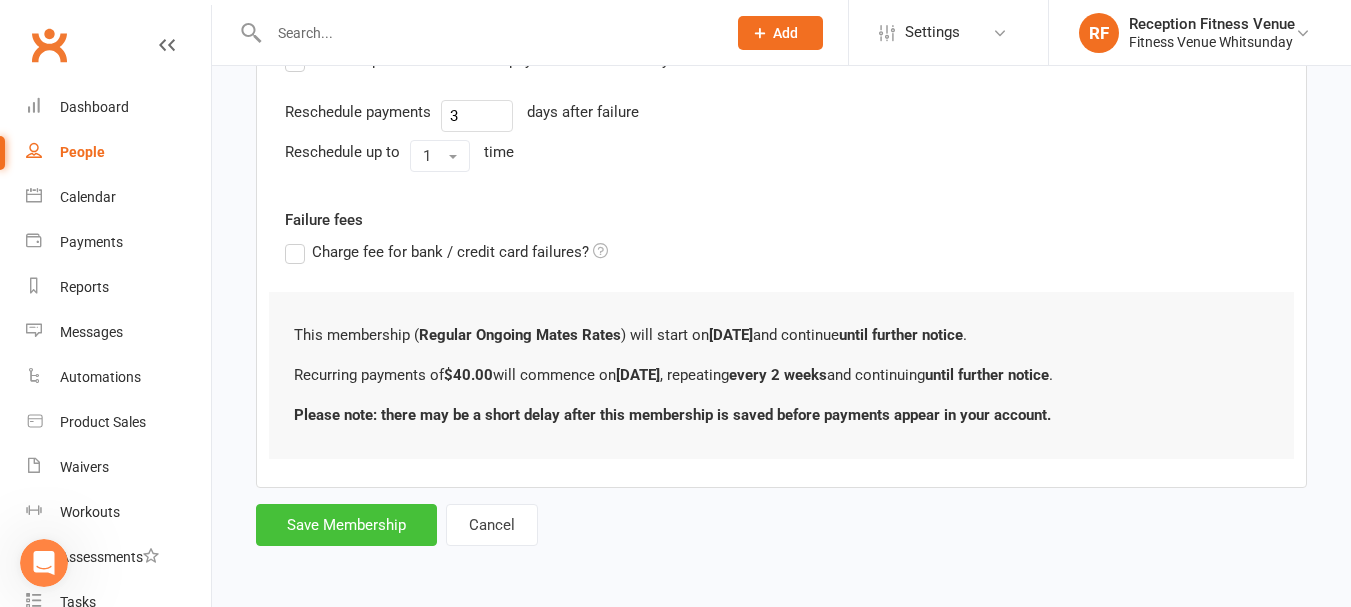click on "Save Membership" at bounding box center [346, 525] 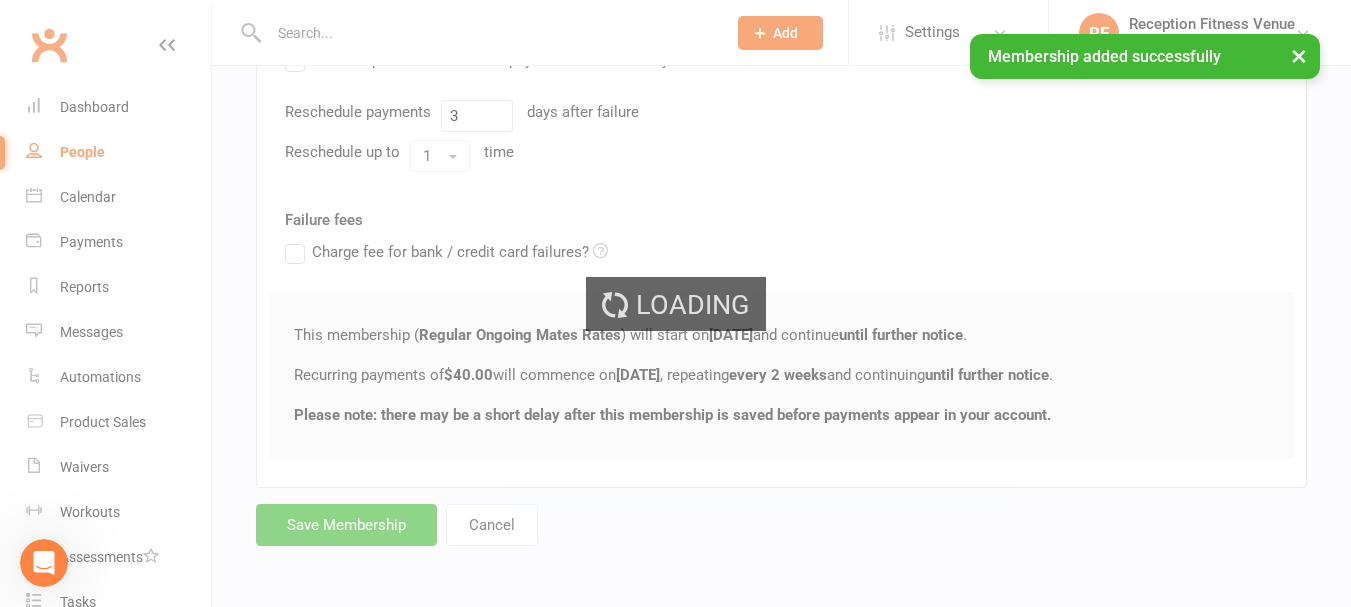 scroll, scrollTop: 738, scrollLeft: 0, axis: vertical 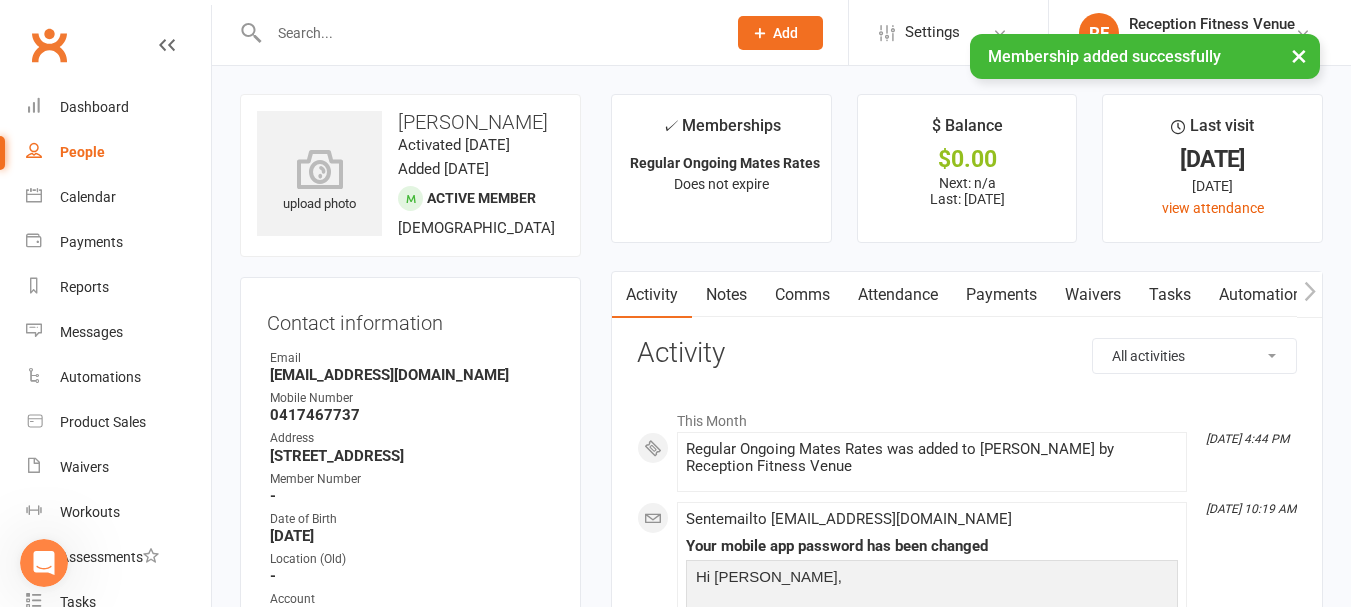 click at bounding box center (1309, 294) 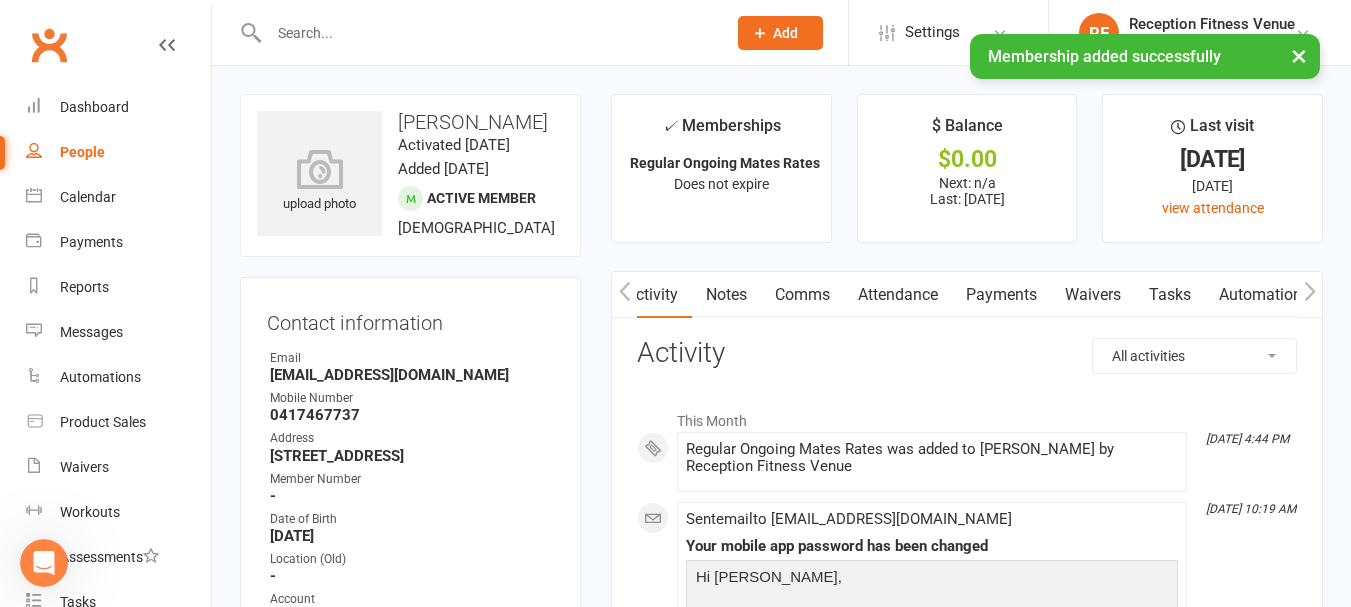 click at bounding box center (1309, 294) 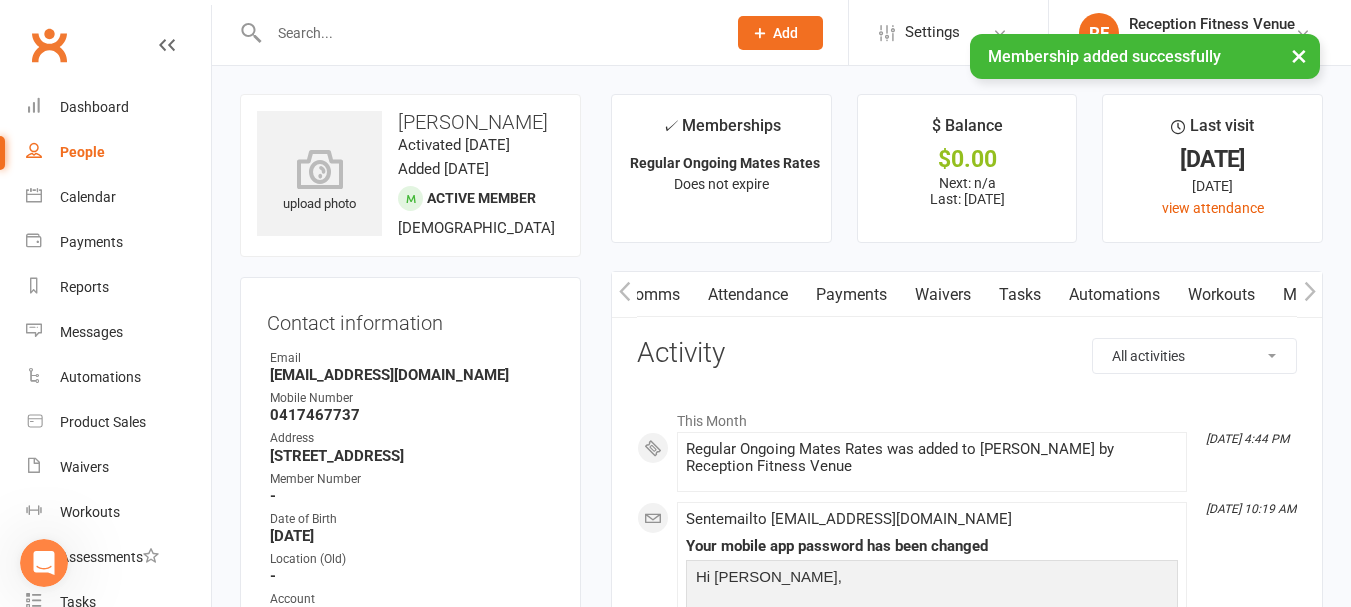 click at bounding box center (1309, 294) 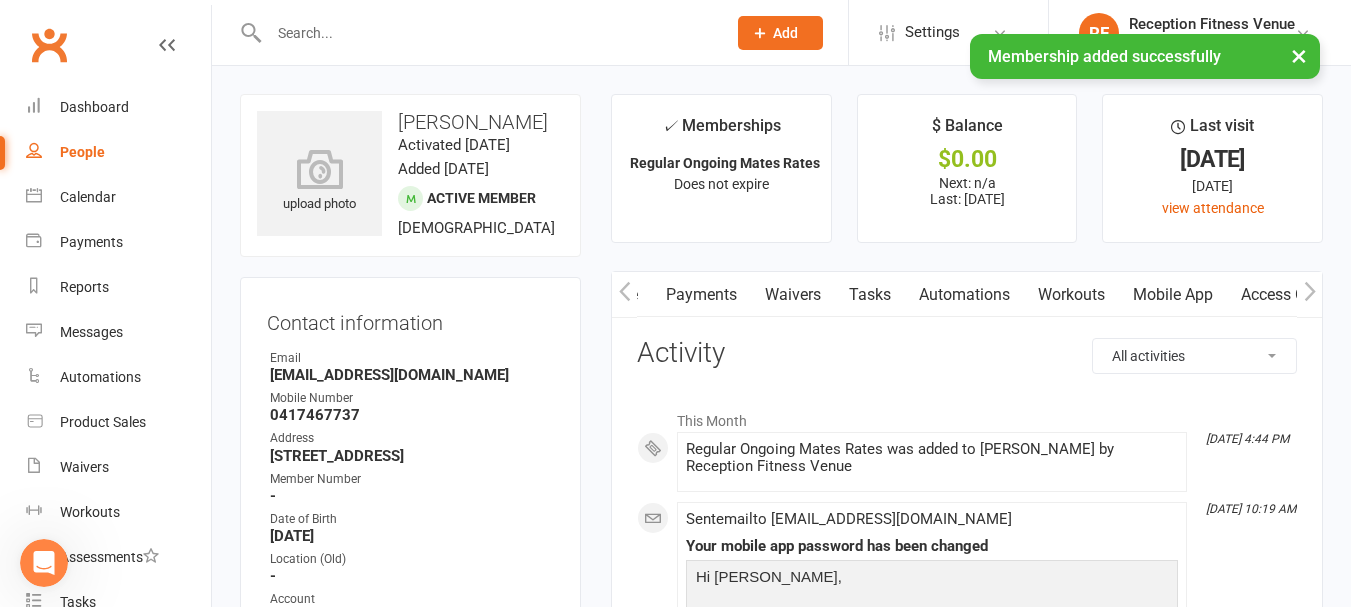 click at bounding box center [1309, 294] 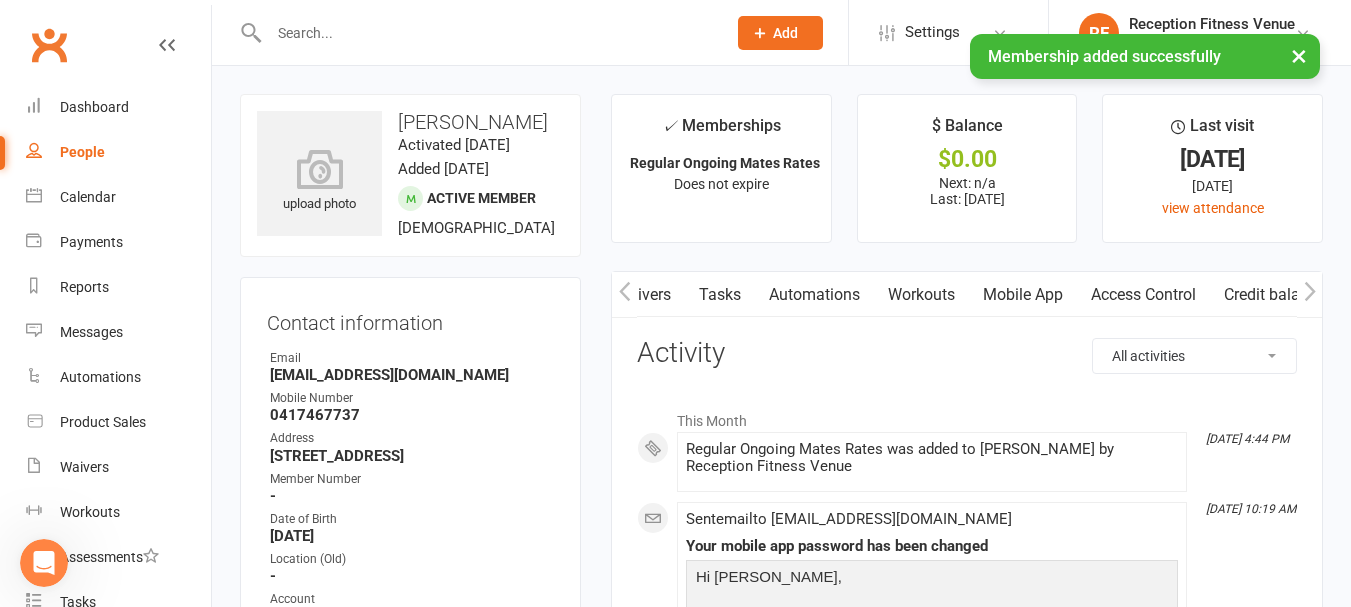 click at bounding box center [1309, 294] 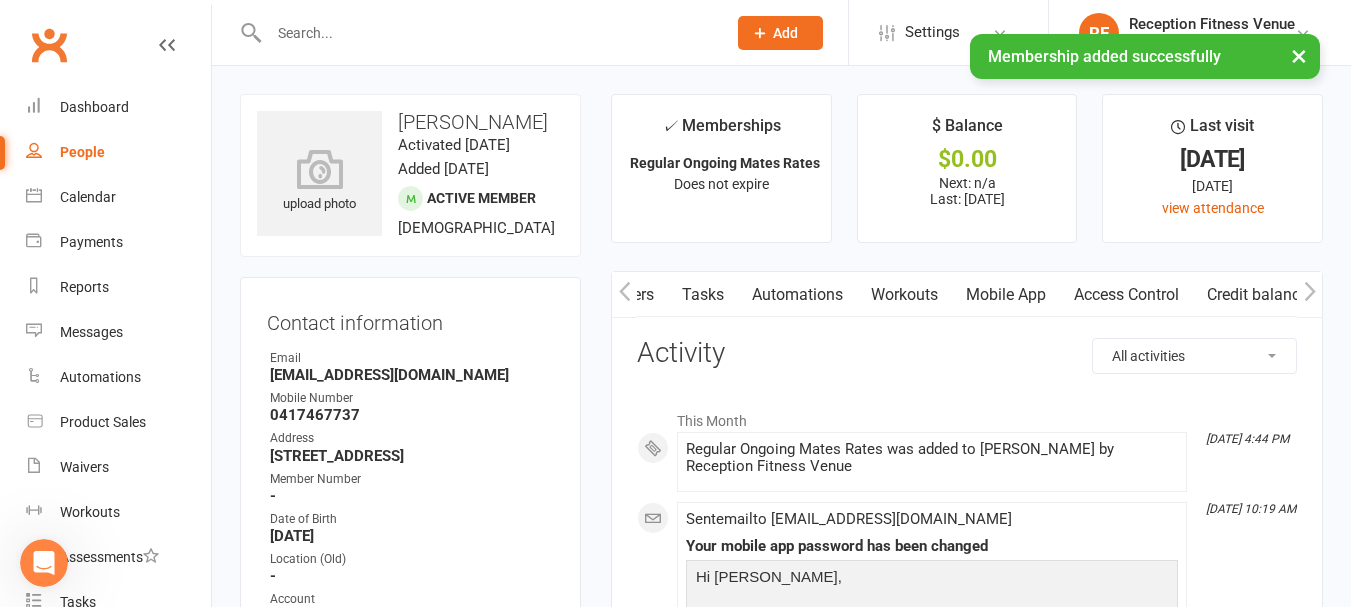 click at bounding box center [1309, 294] 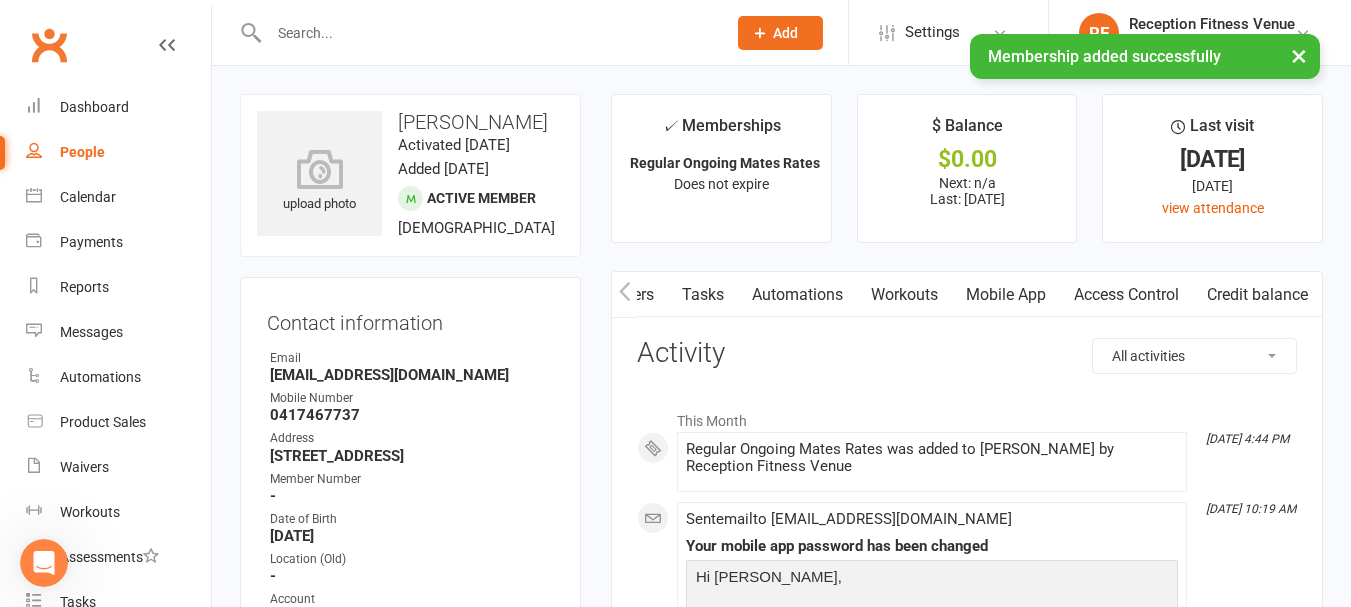 click on "Access Control" at bounding box center (1126, 295) 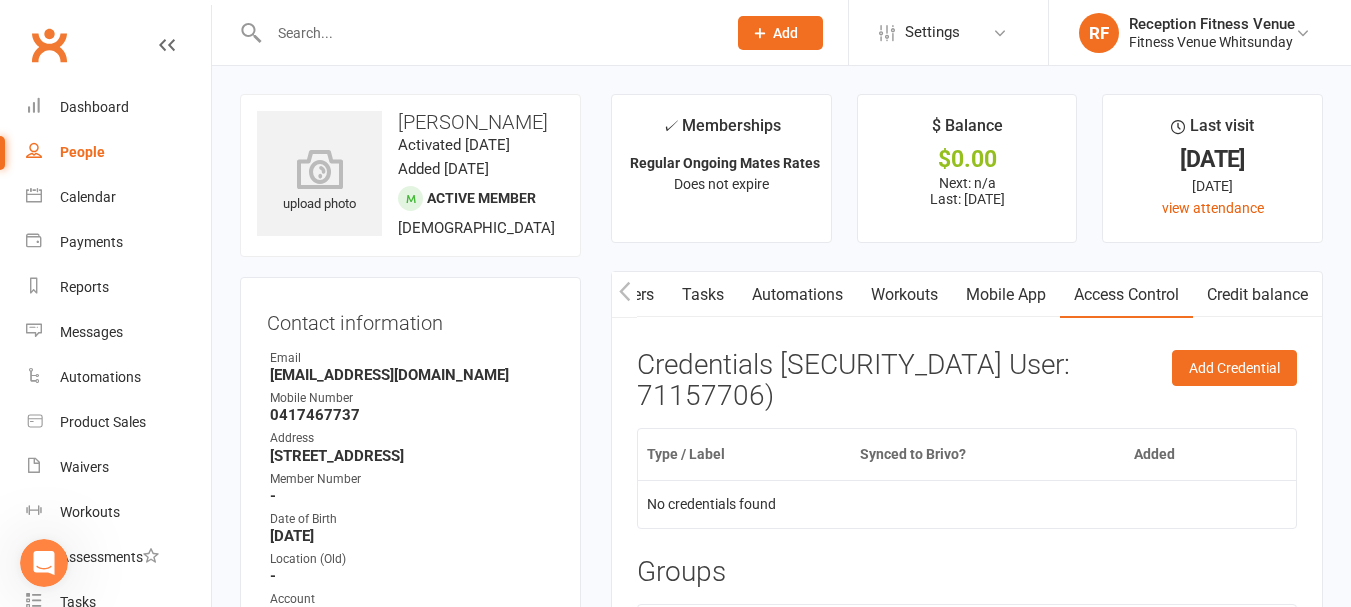 click on "Mobile App" at bounding box center (1006, 295) 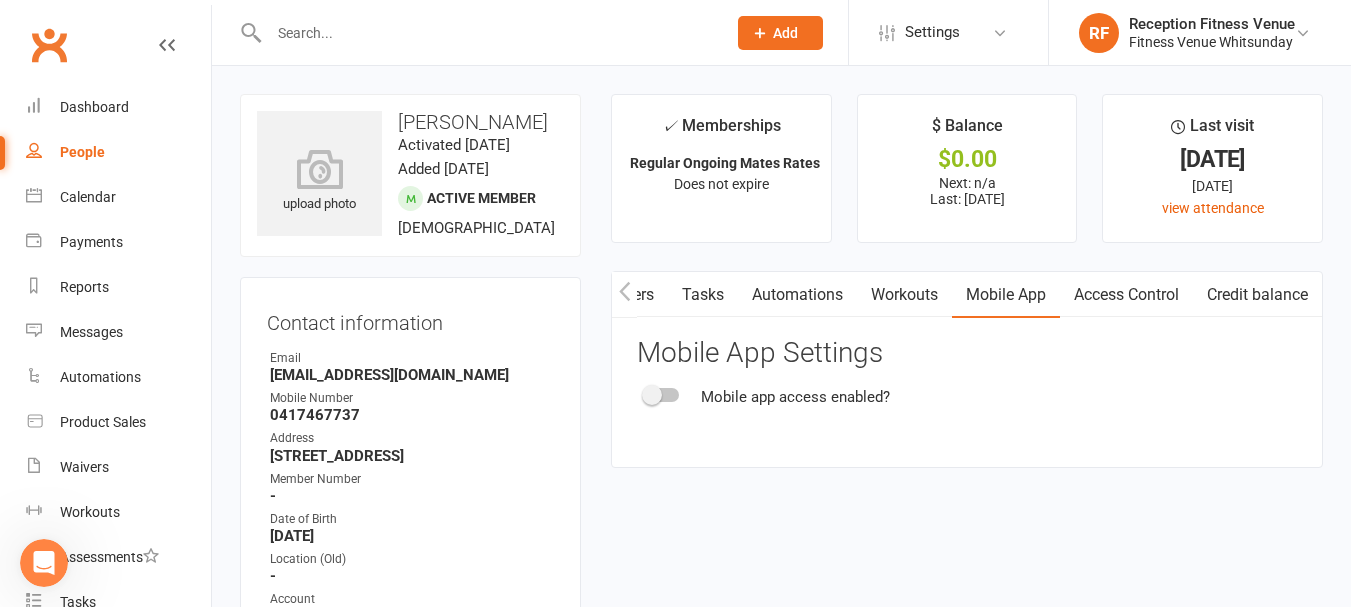click on "Access Control" at bounding box center [1126, 295] 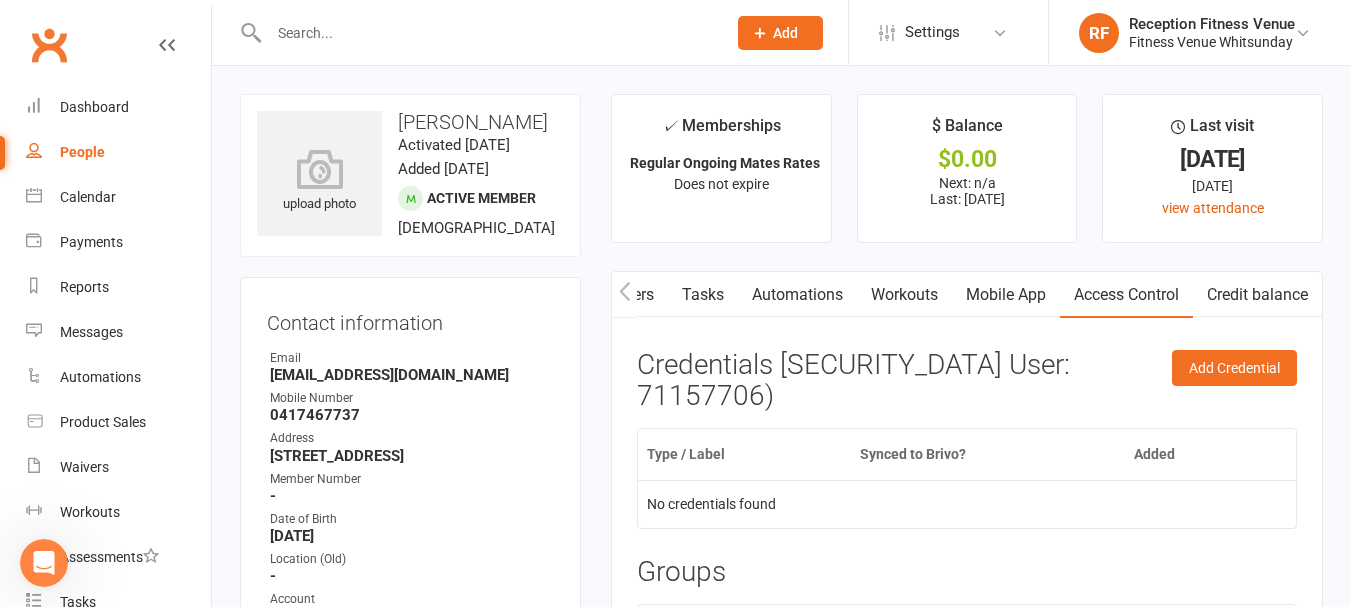click at bounding box center (487, 33) 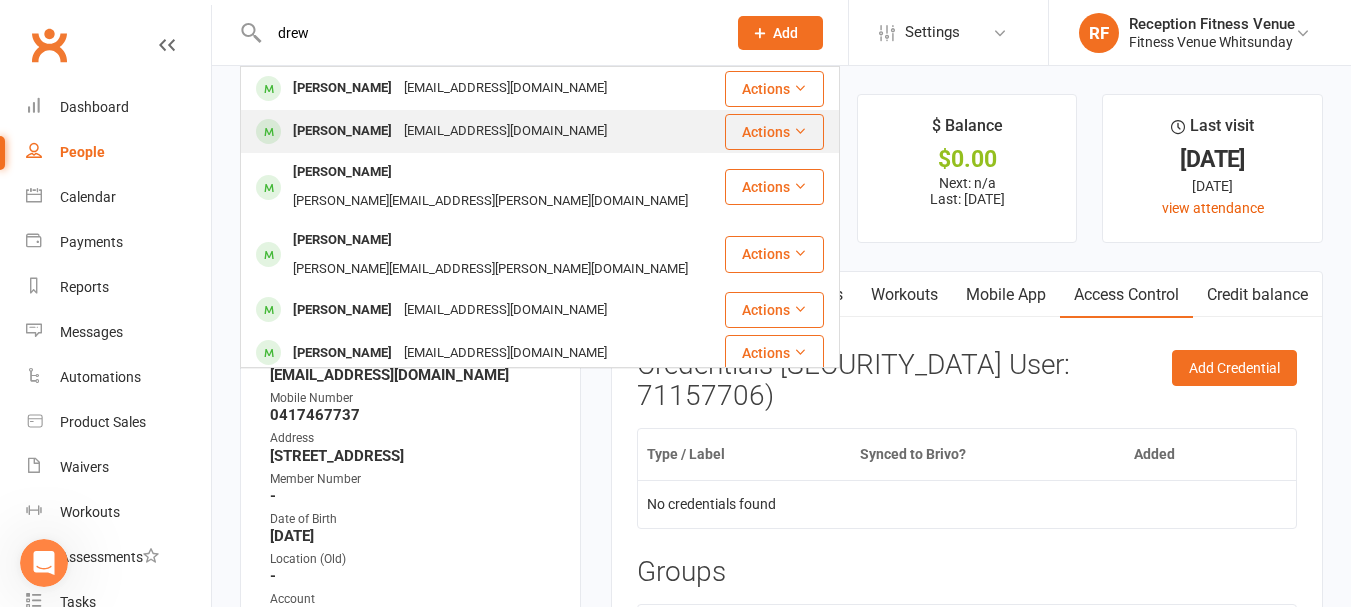 scroll, scrollTop: 44, scrollLeft: 0, axis: vertical 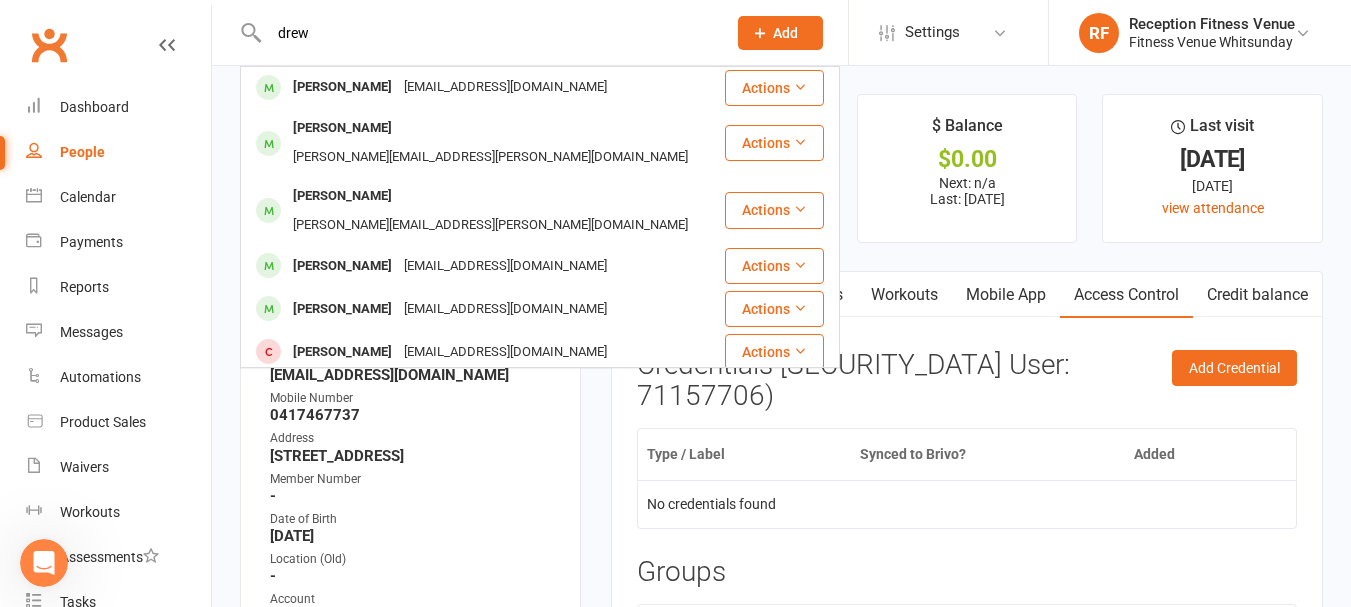 type on "drew" 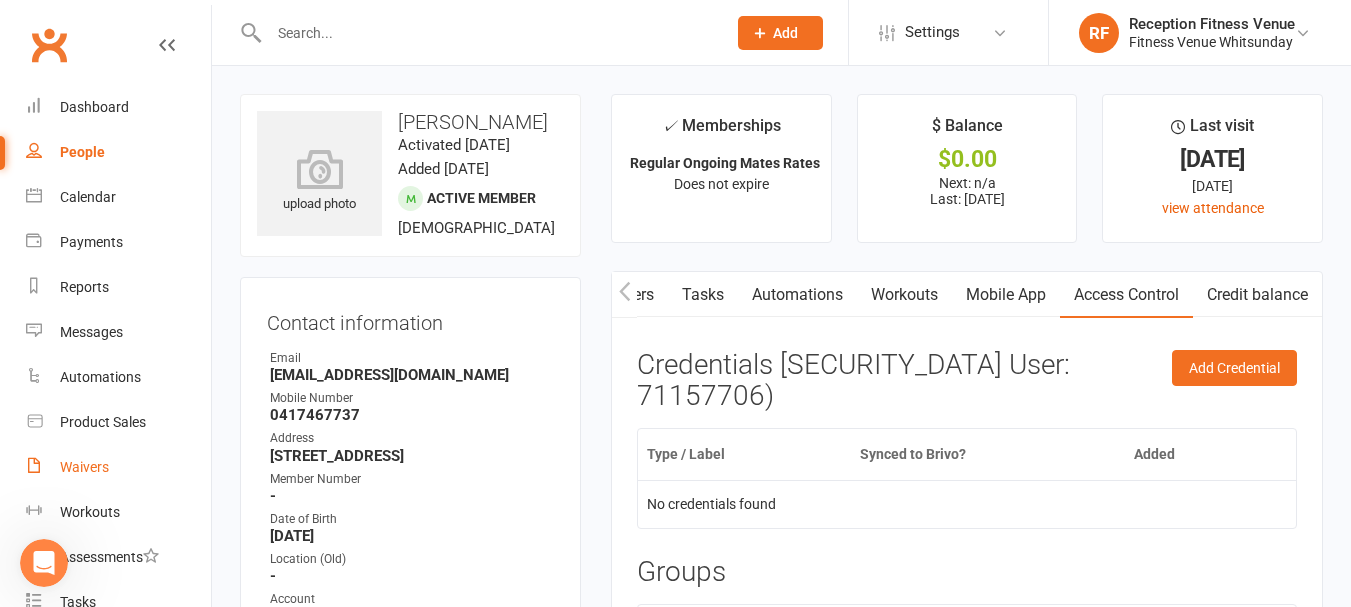 scroll, scrollTop: 815, scrollLeft: 0, axis: vertical 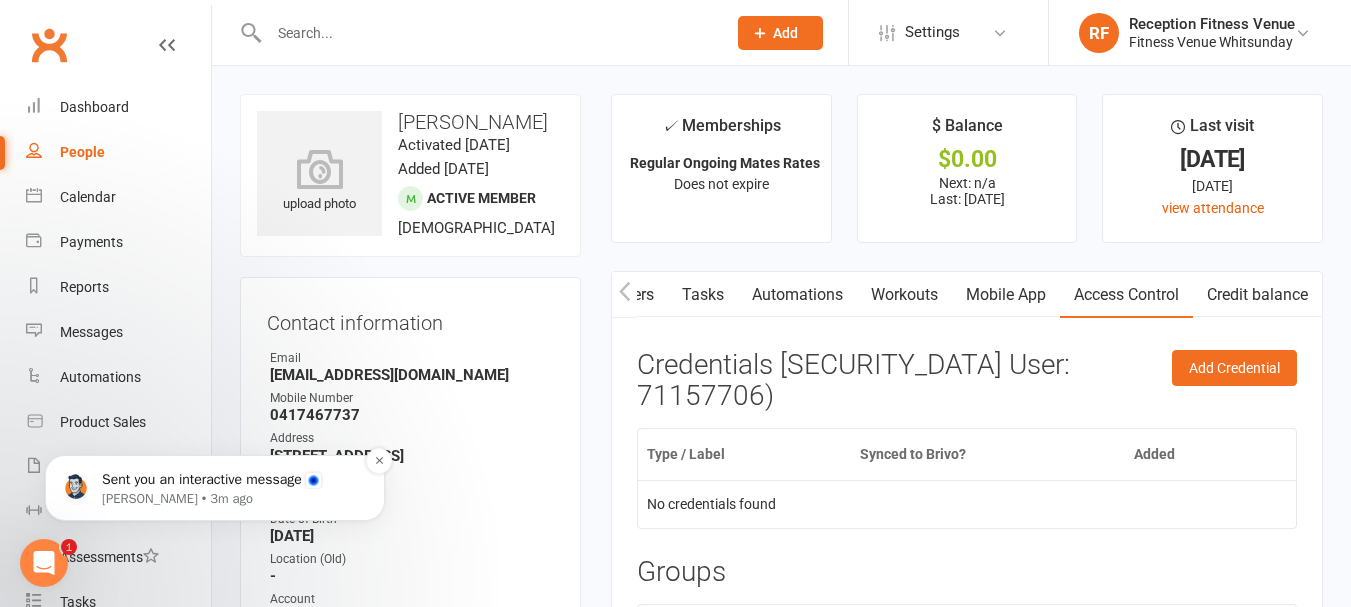 click on "Sent you an interactive message" at bounding box center (231, 480) 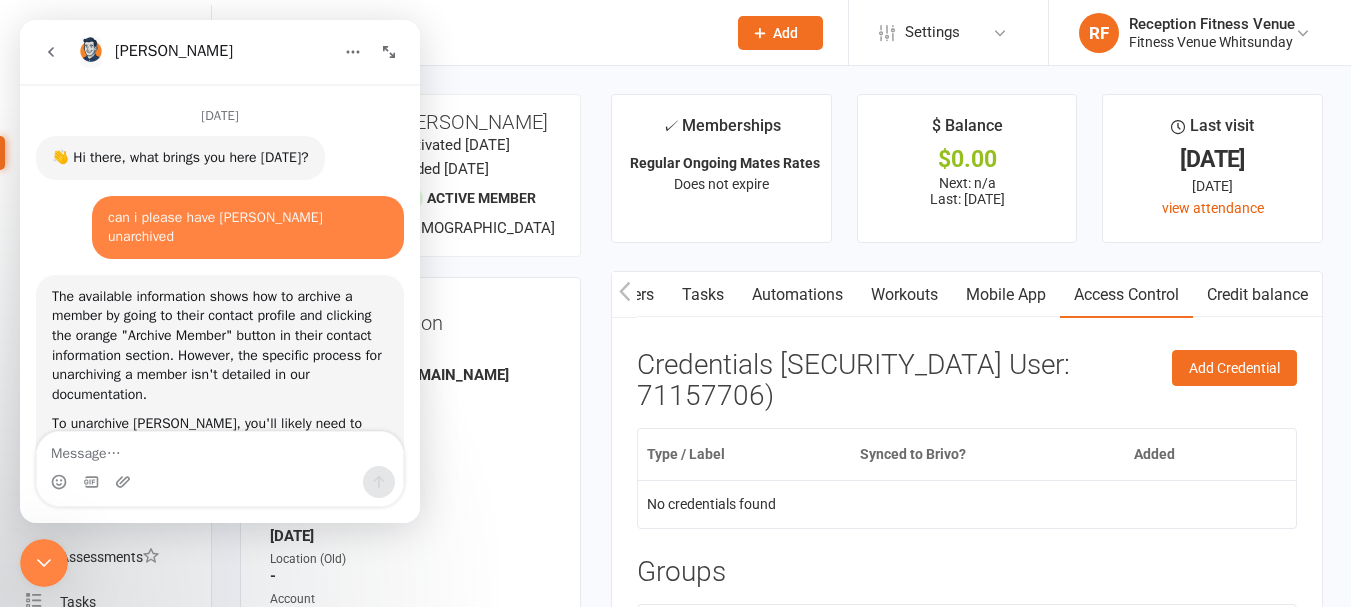 scroll, scrollTop: 3, scrollLeft: 0, axis: vertical 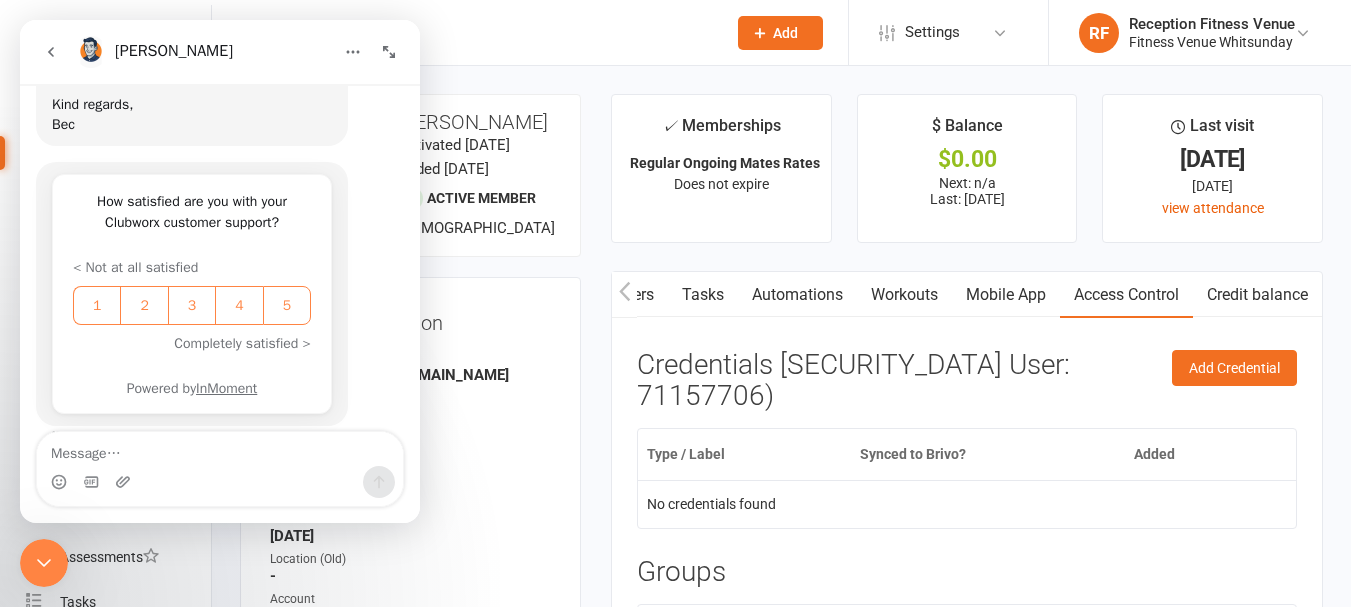drag, startPoint x: 35, startPoint y: 554, endPoint x: 46, endPoint y: 551, distance: 11.401754 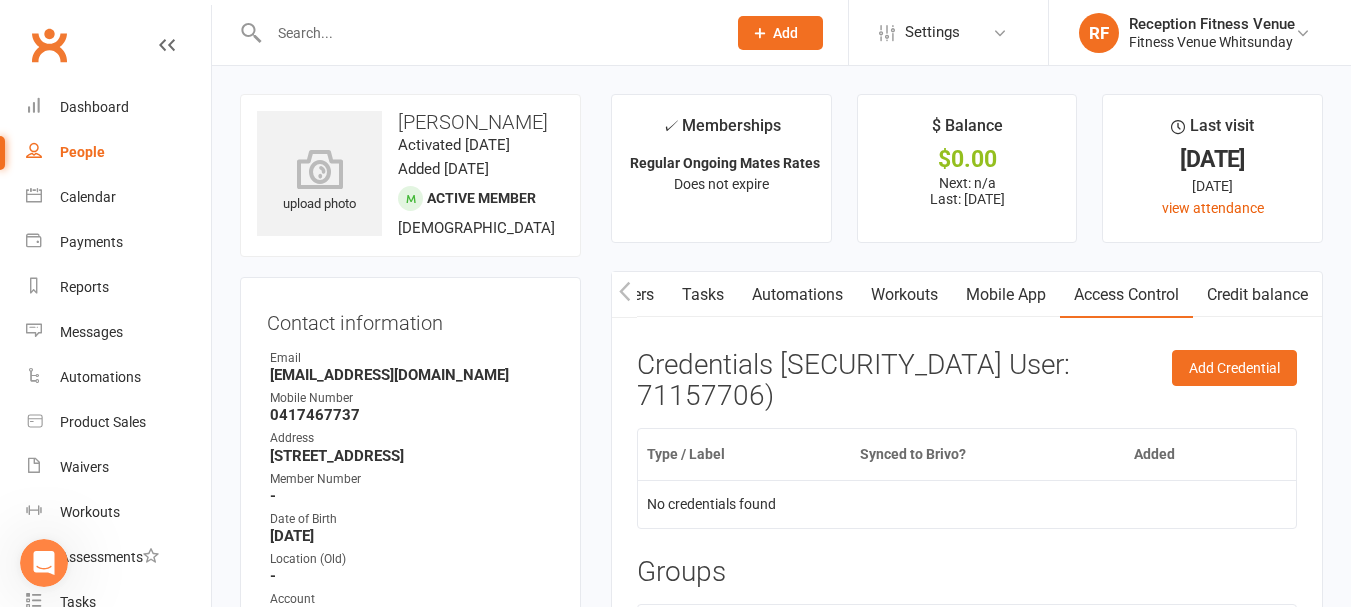 click at bounding box center [487, 33] 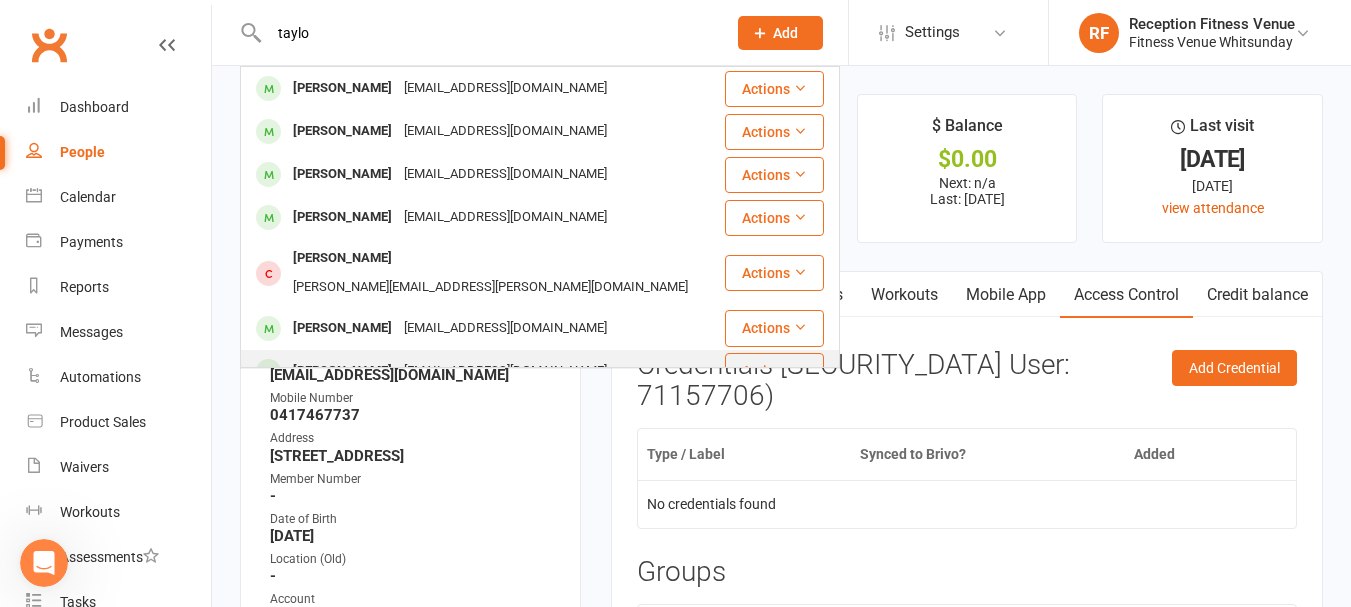 type on "taylo" 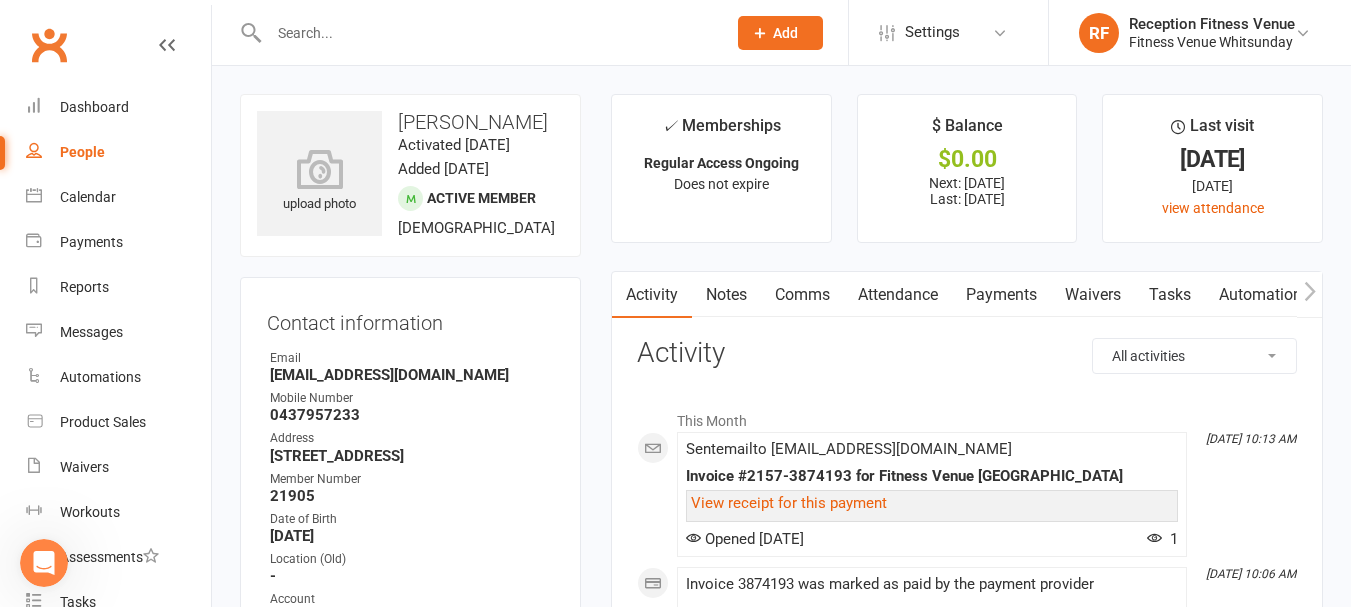 click on "[EMAIL_ADDRESS][DOMAIN_NAME]" at bounding box center (412, 375) 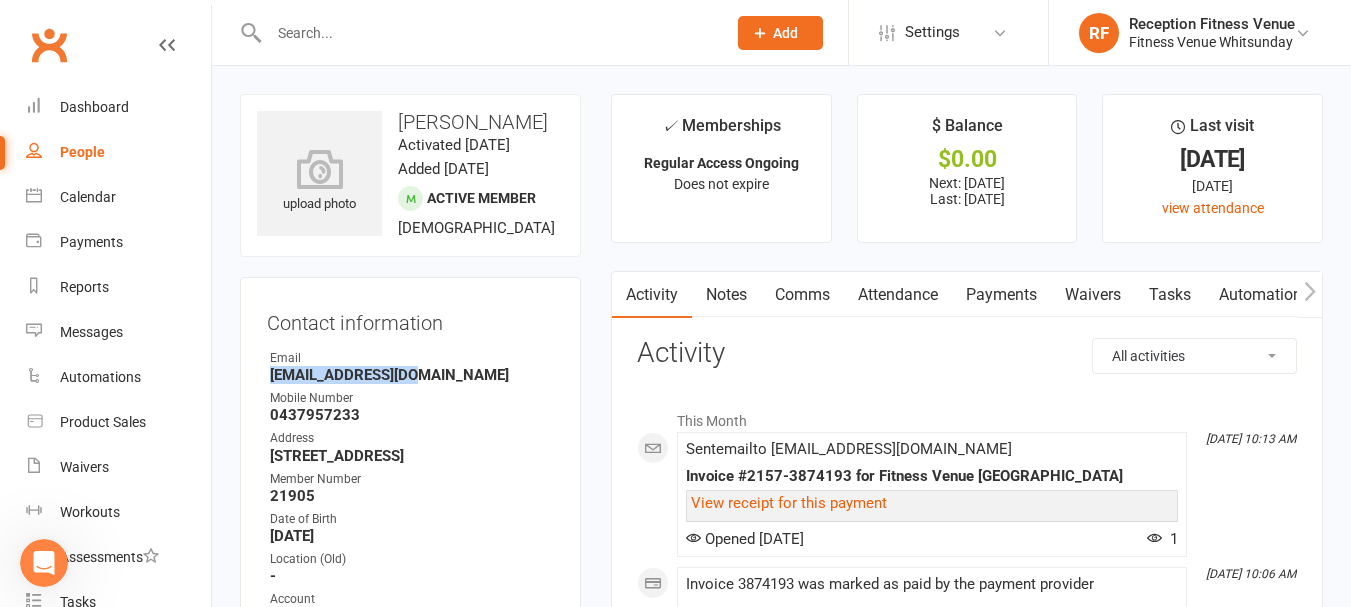 click on "[EMAIL_ADDRESS][DOMAIN_NAME]" at bounding box center (412, 375) 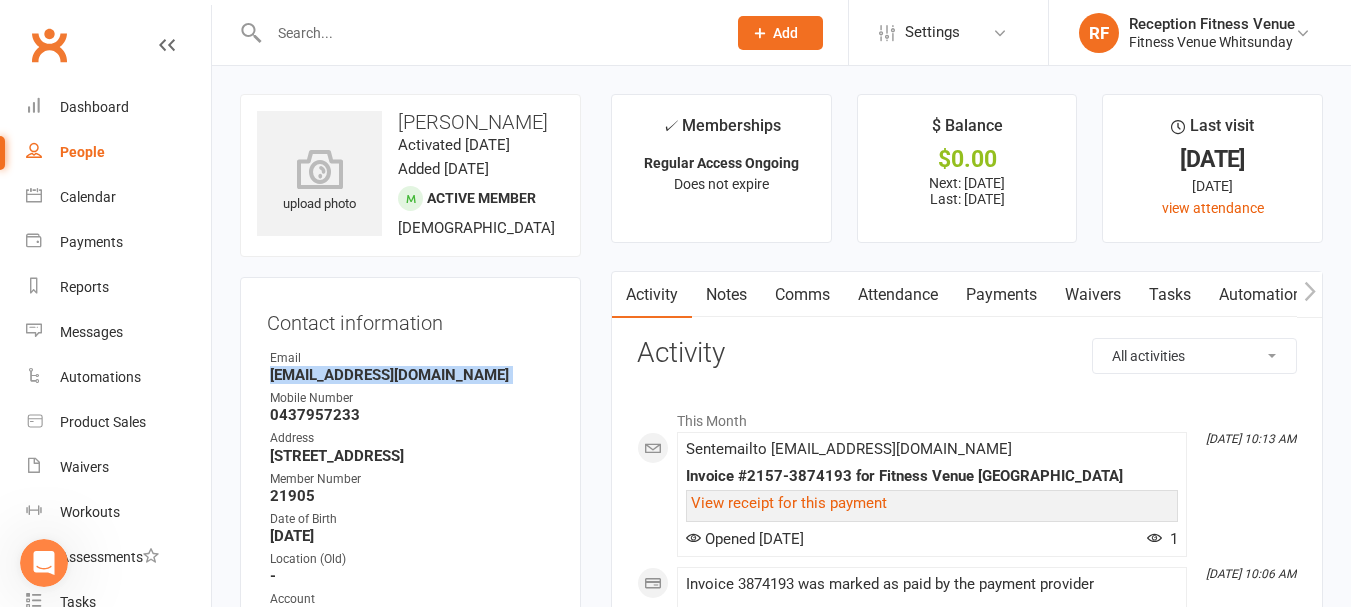 click on "[EMAIL_ADDRESS][DOMAIN_NAME]" at bounding box center [412, 375] 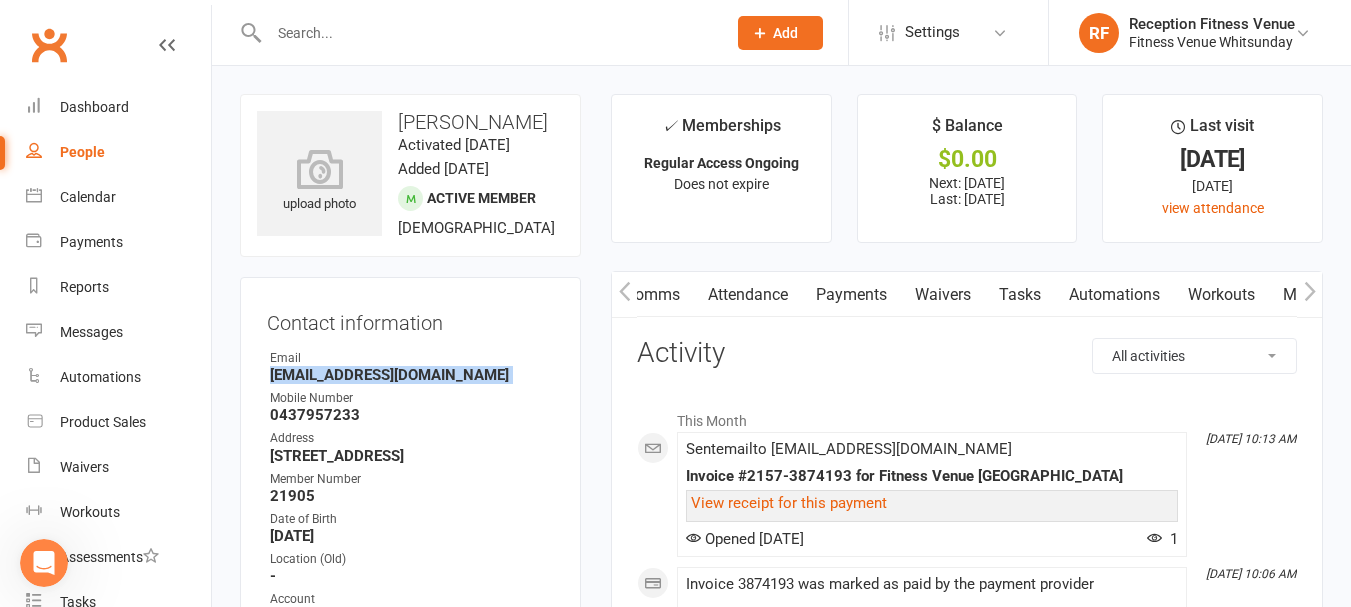 click at bounding box center (1309, 294) 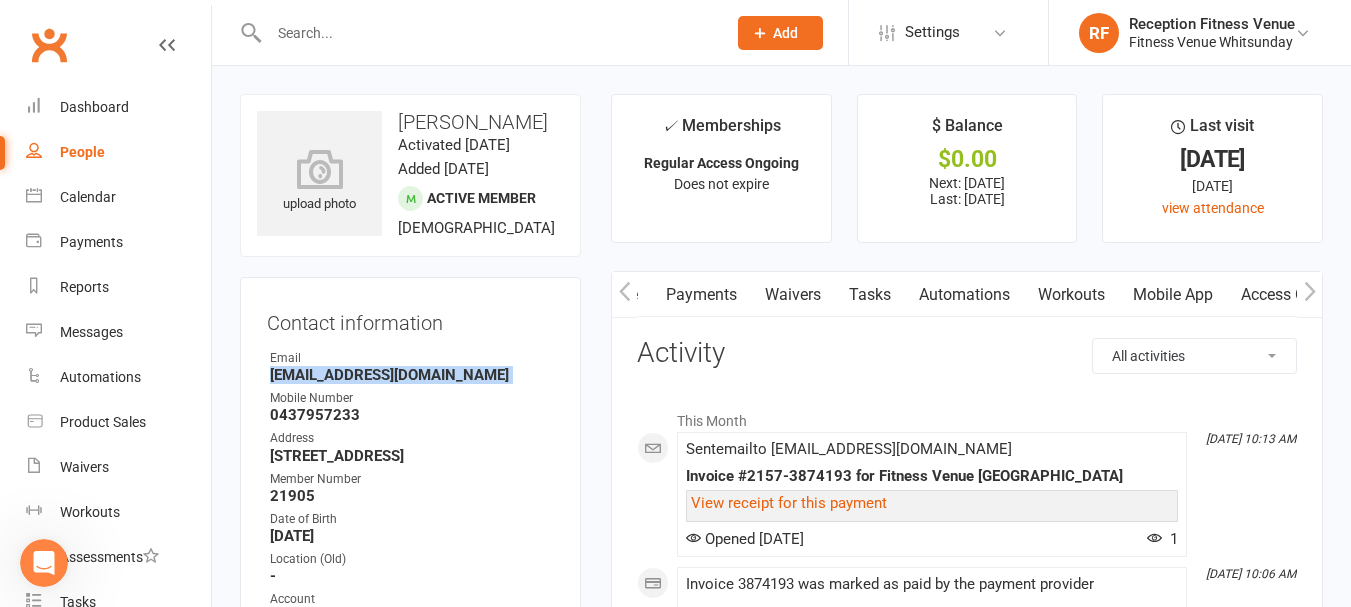 click at bounding box center (1309, 294) 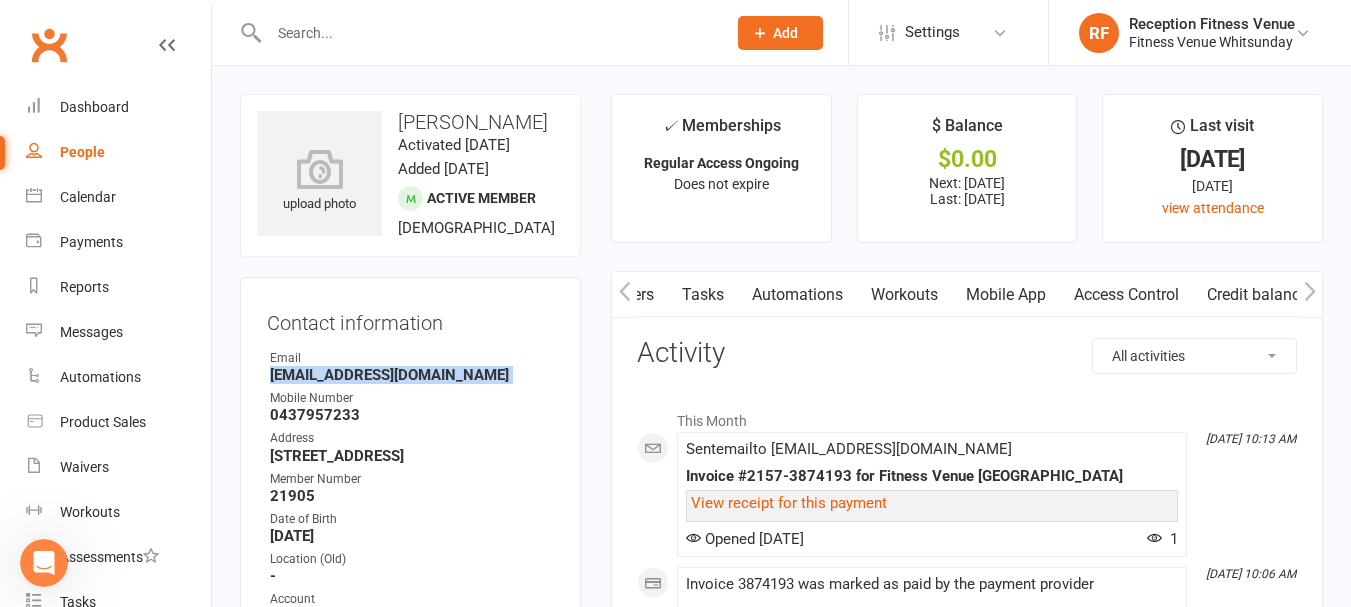 click at bounding box center [1309, 294] 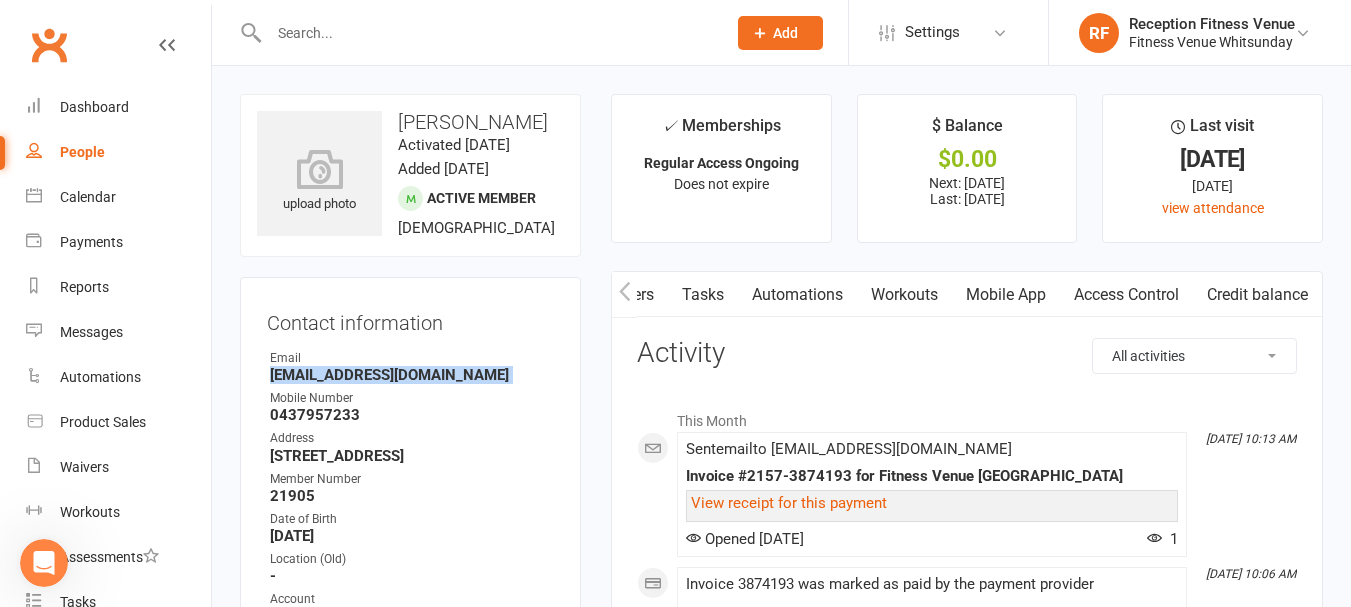 click on "Access Control" at bounding box center (1126, 295) 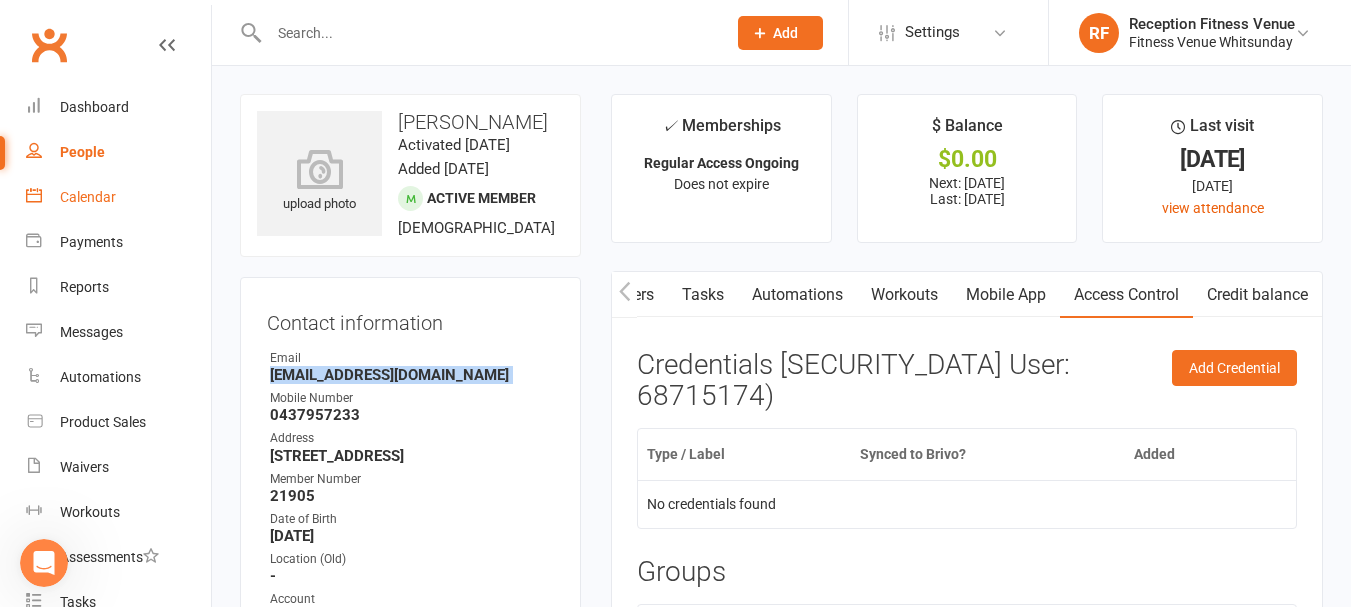 type 